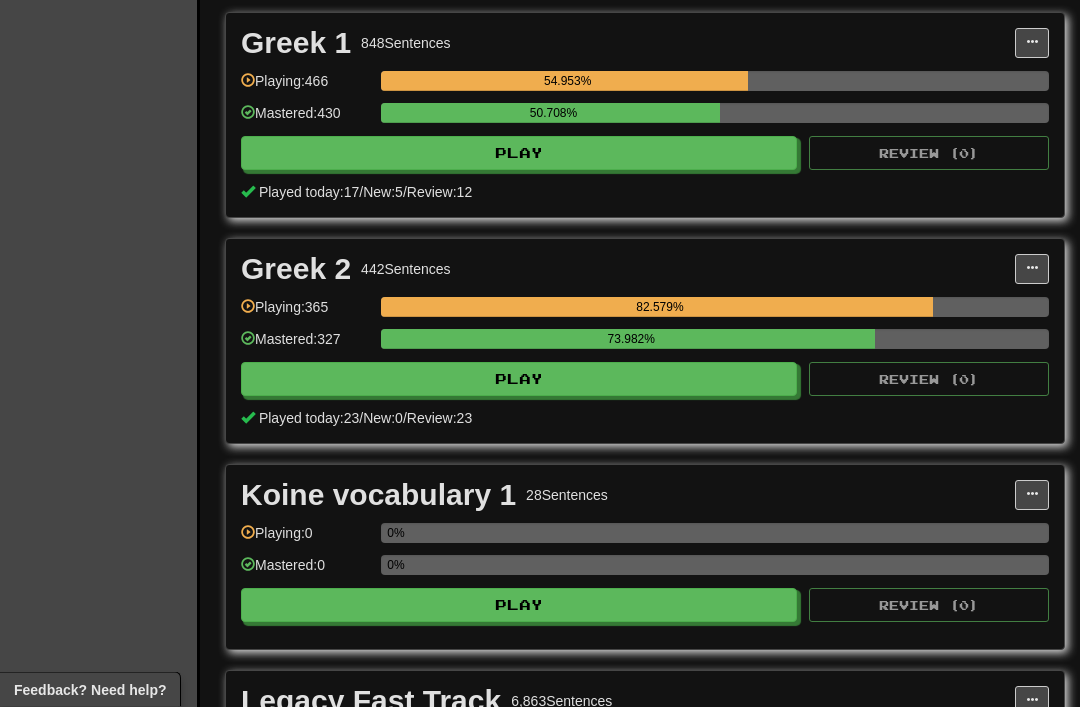 scroll, scrollTop: 485, scrollLeft: 0, axis: vertical 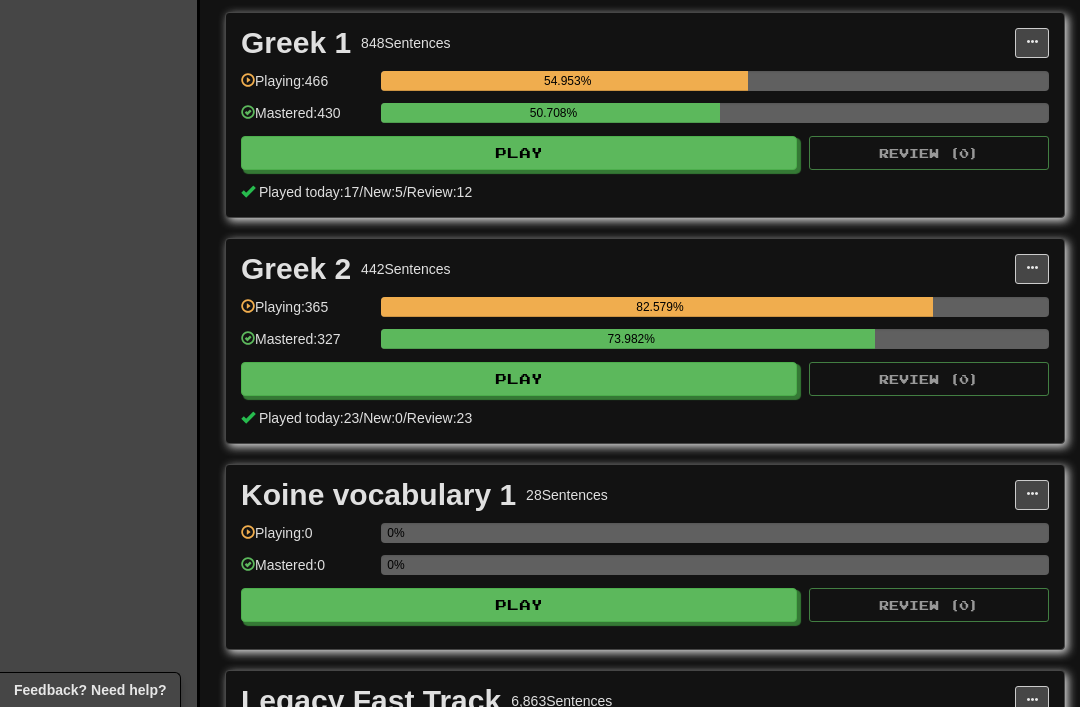 click on "Play" at bounding box center [519, 379] 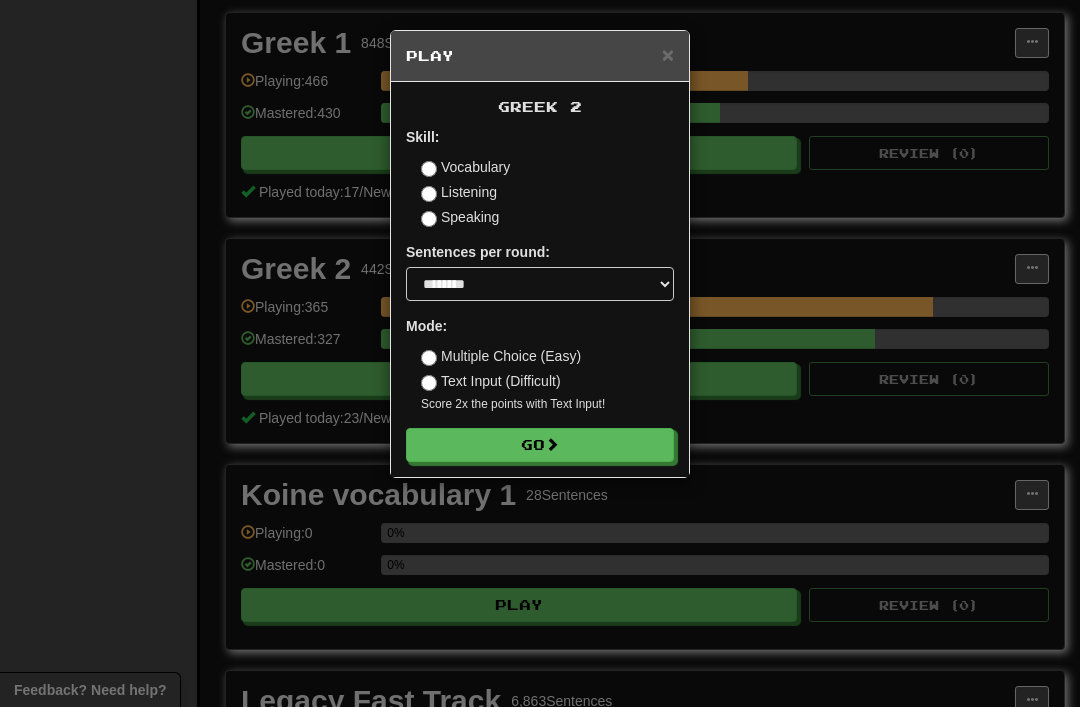 click on "Go" at bounding box center [540, 445] 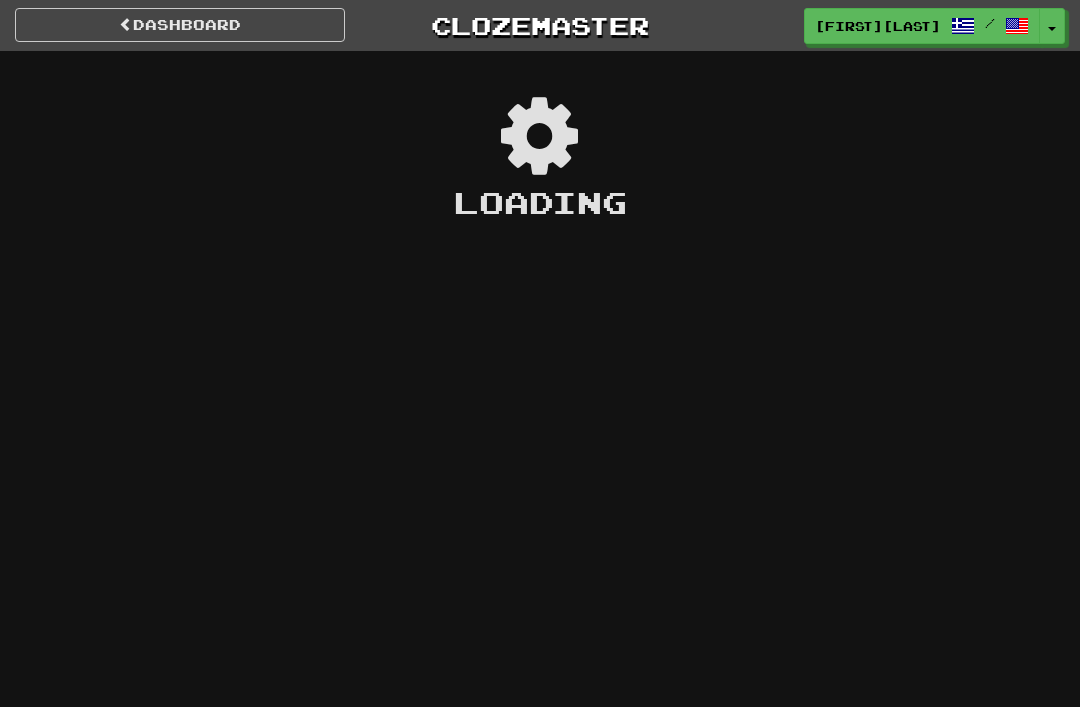 scroll, scrollTop: 0, scrollLeft: 0, axis: both 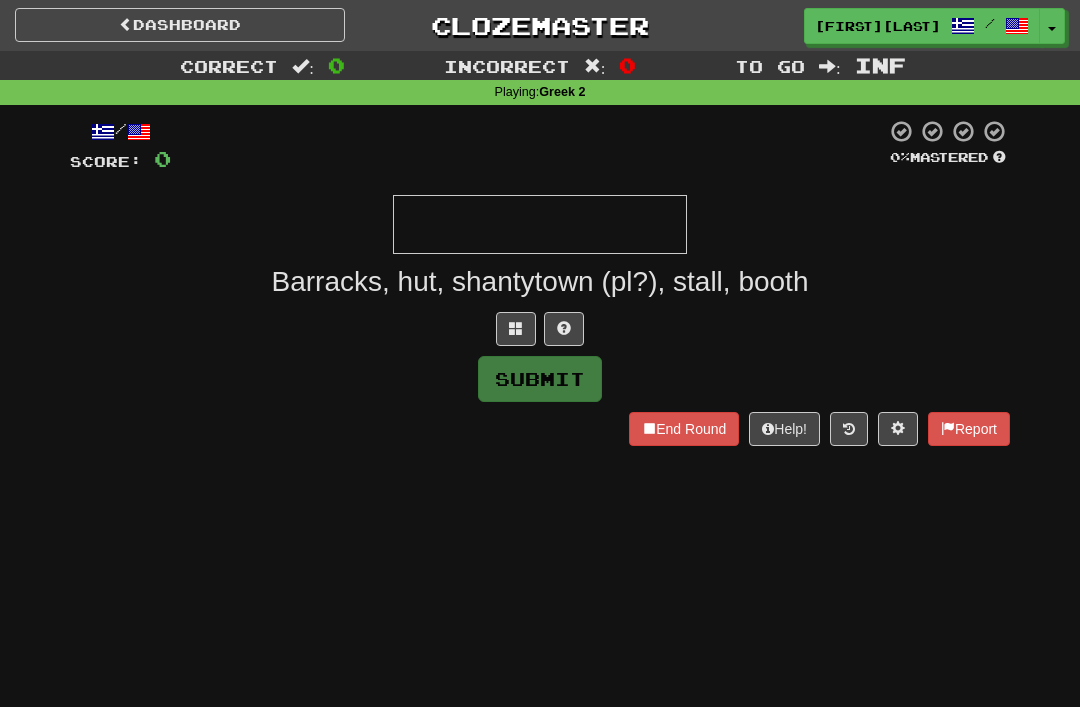 type on "*" 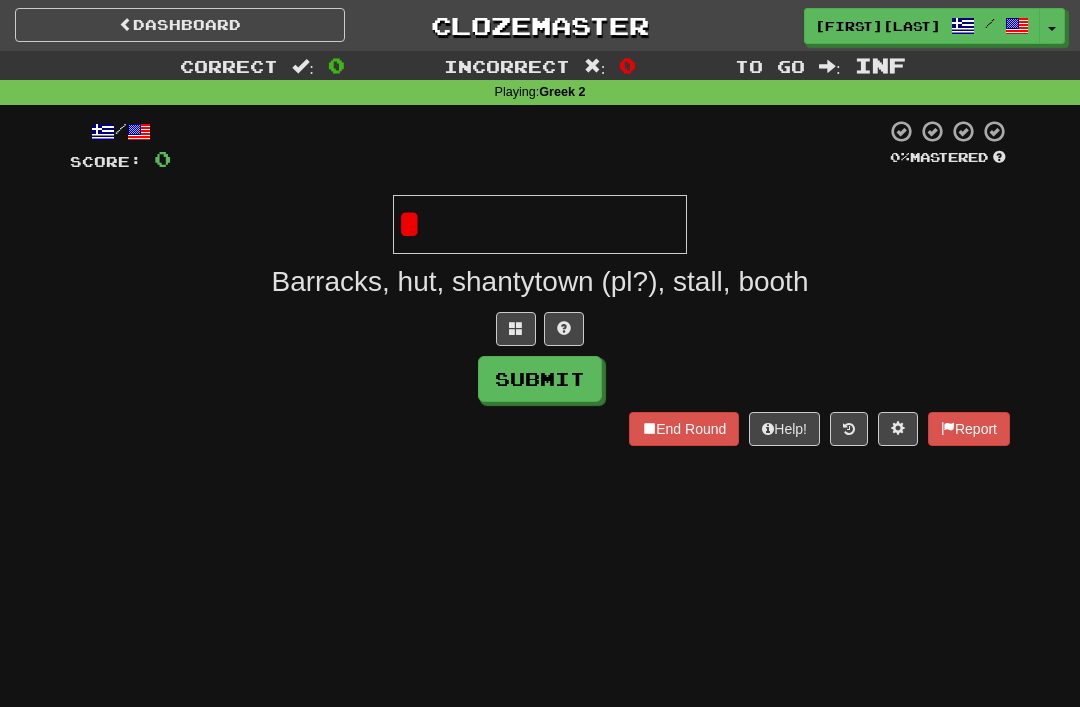 type on "*" 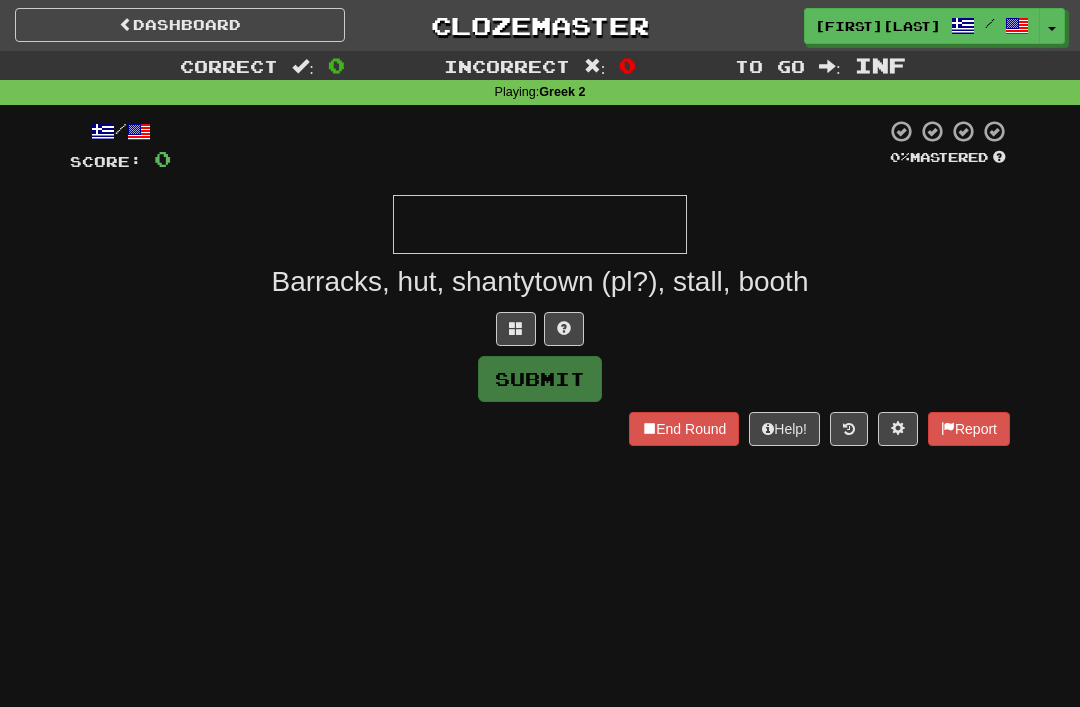 type on "*" 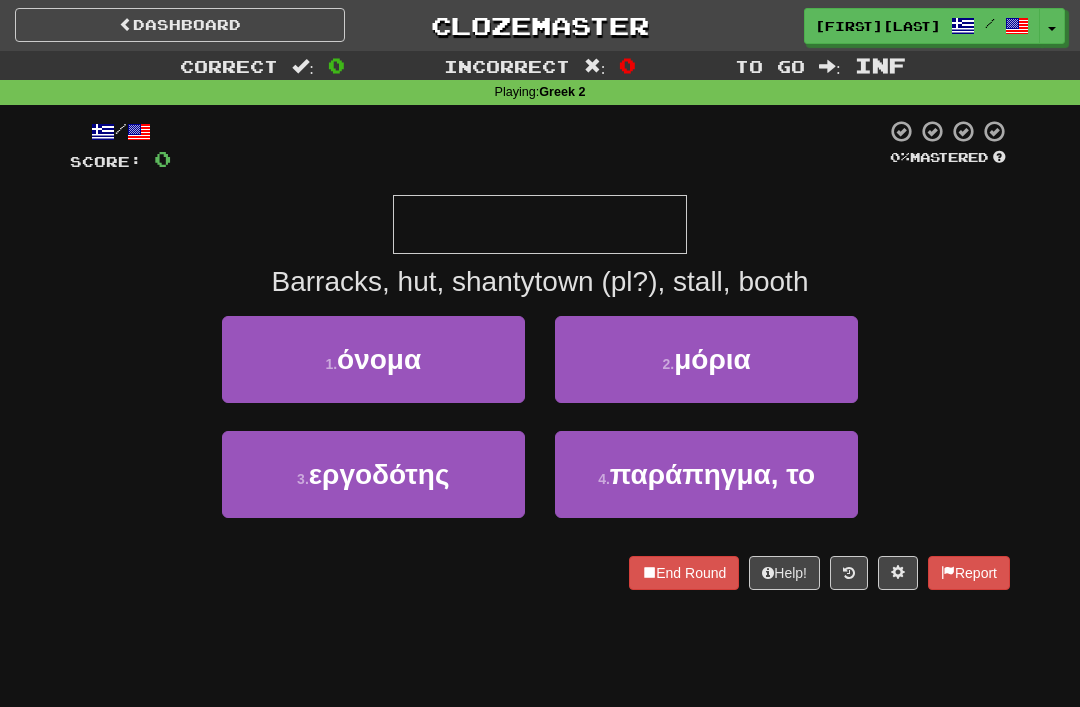 click on "παράπηγμα, το" at bounding box center [712, 474] 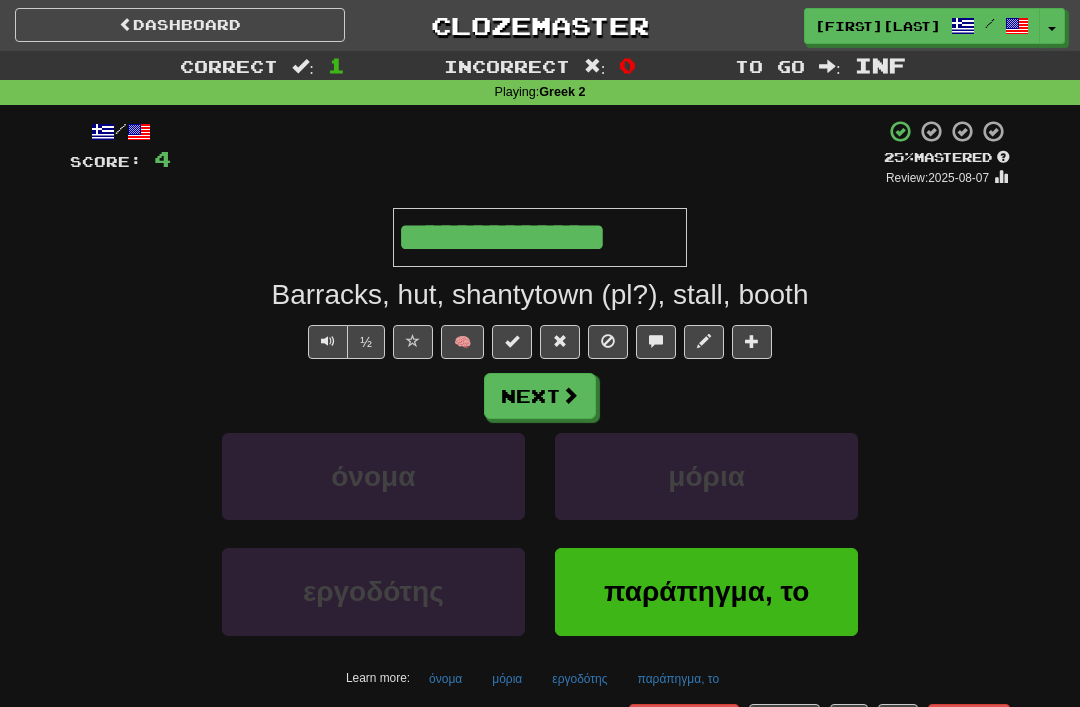 click at bounding box center (704, 342) 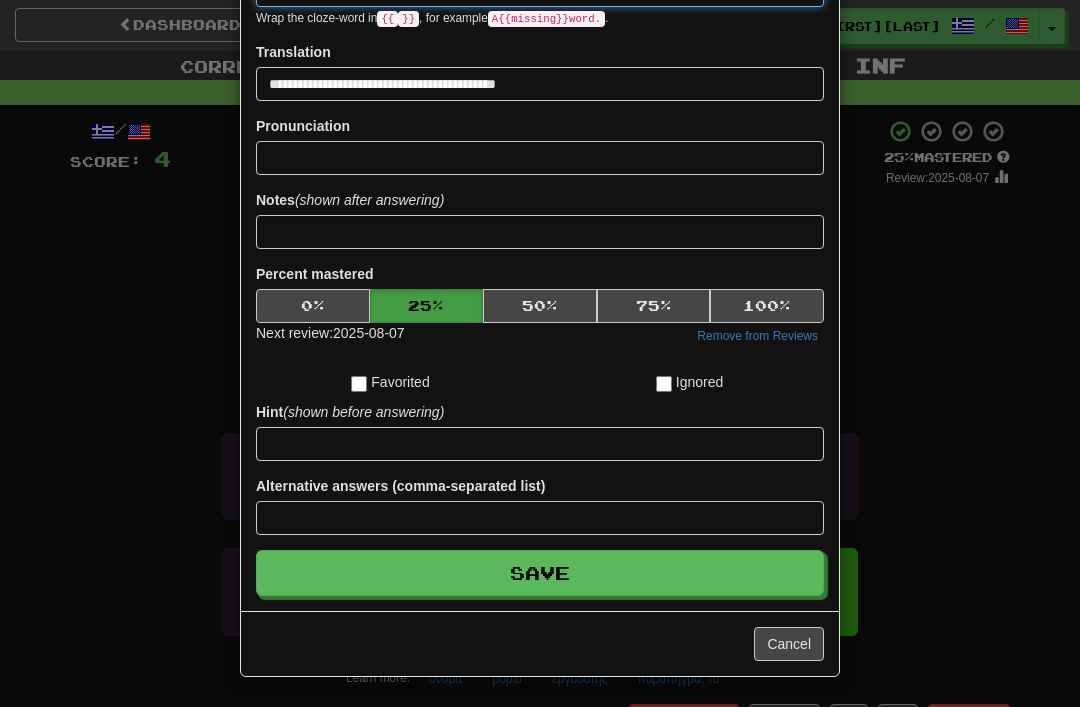 scroll, scrollTop: 190, scrollLeft: 0, axis: vertical 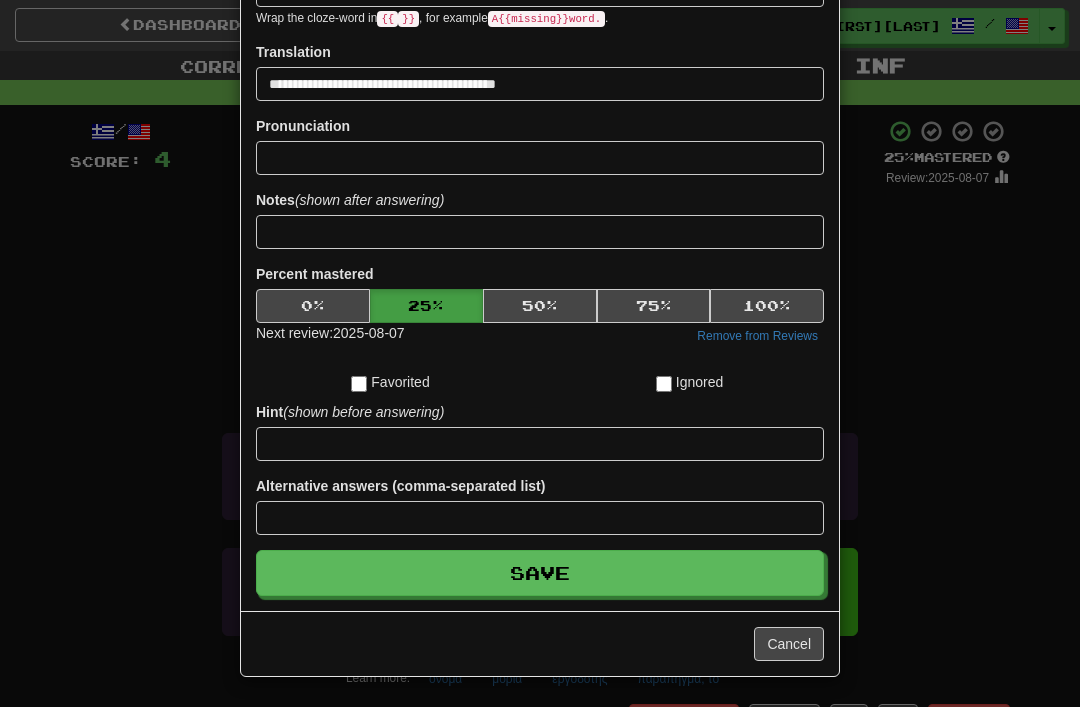 click on "Save" at bounding box center (540, 573) 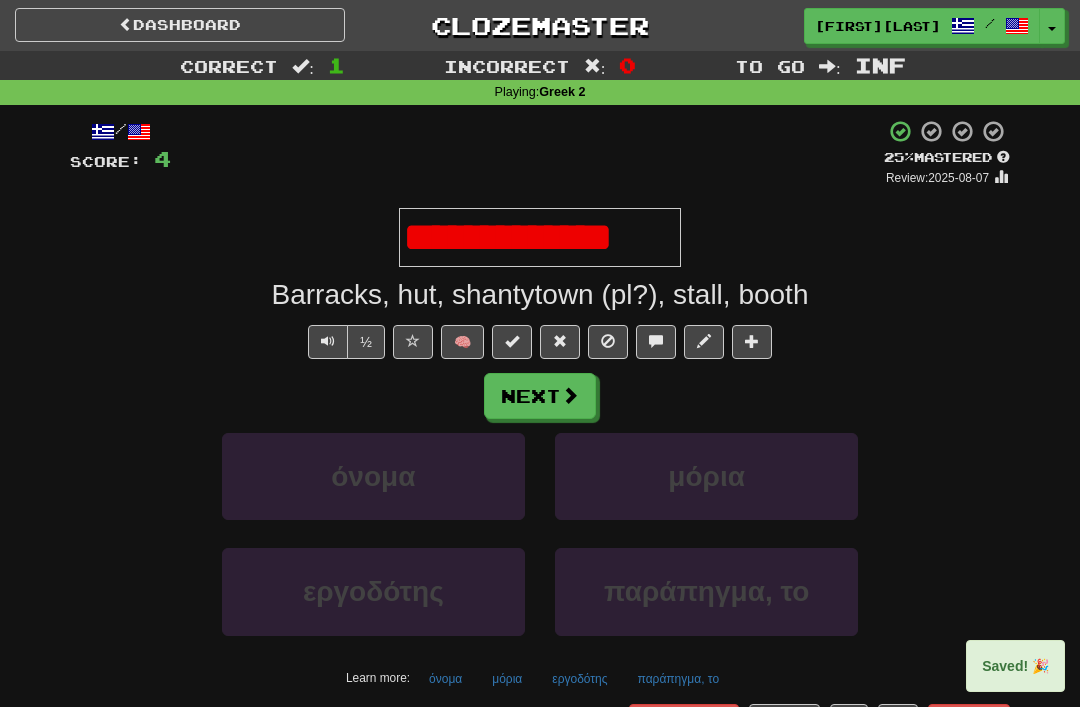 click at bounding box center [570, 395] 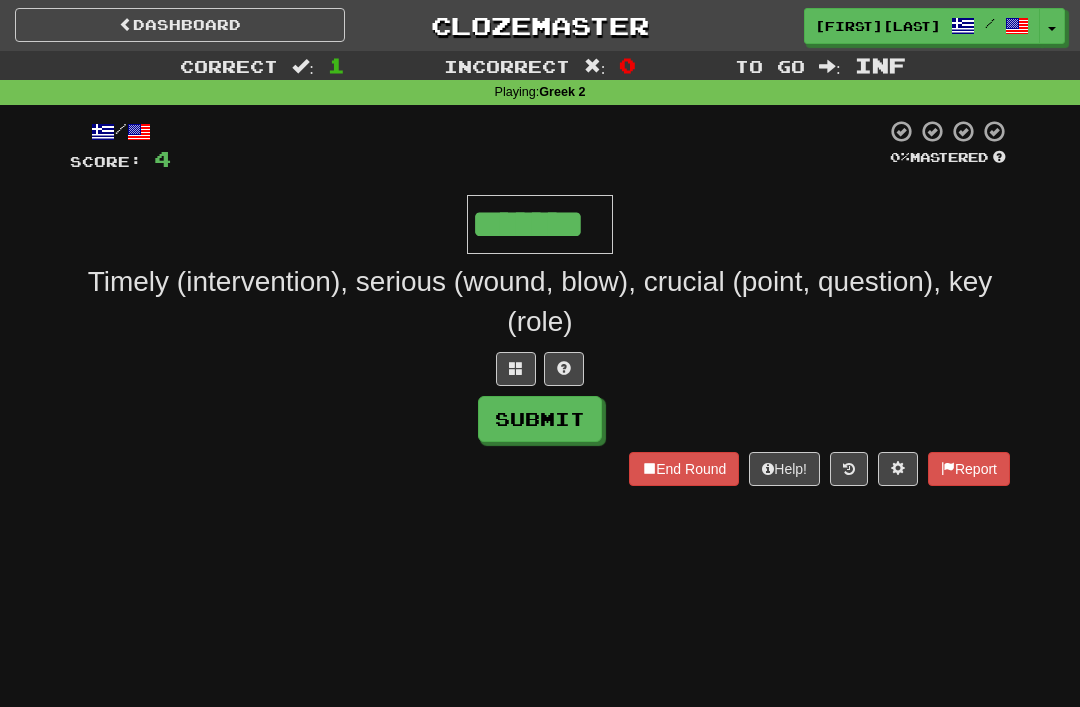 type on "*******" 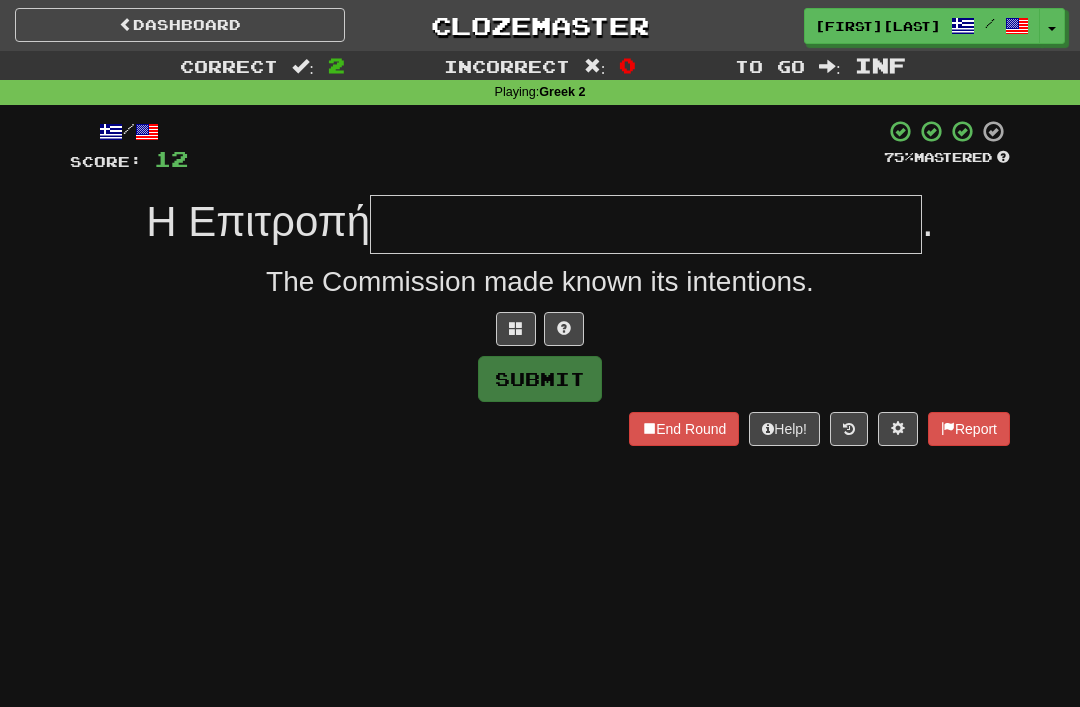 type on "*" 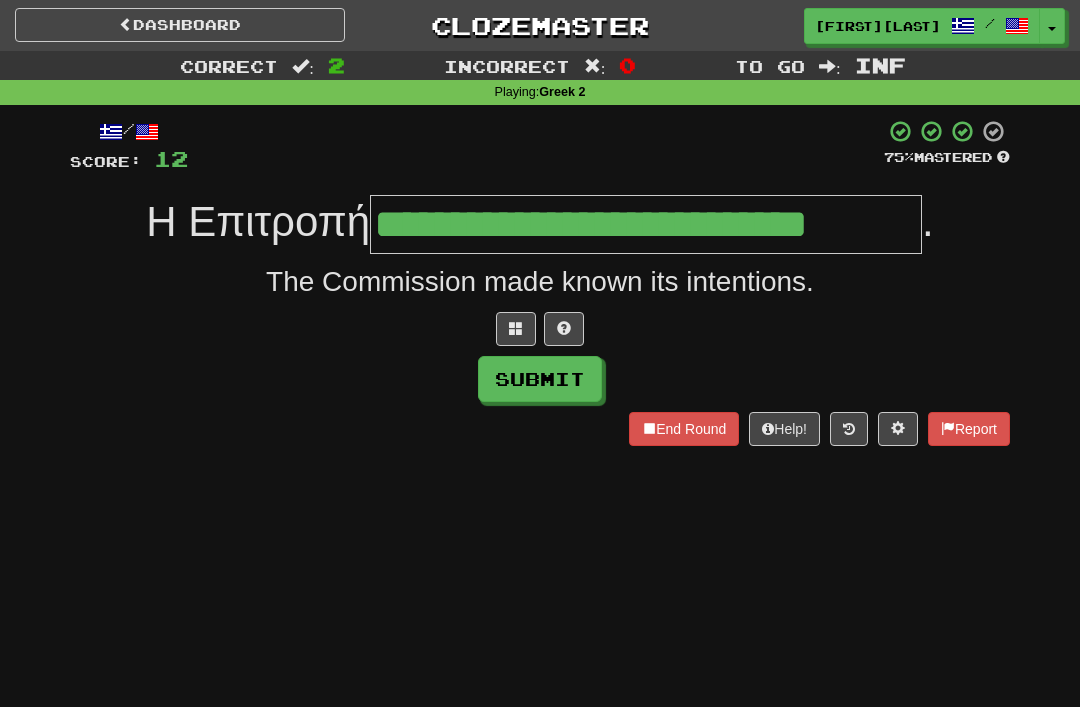 type on "**********" 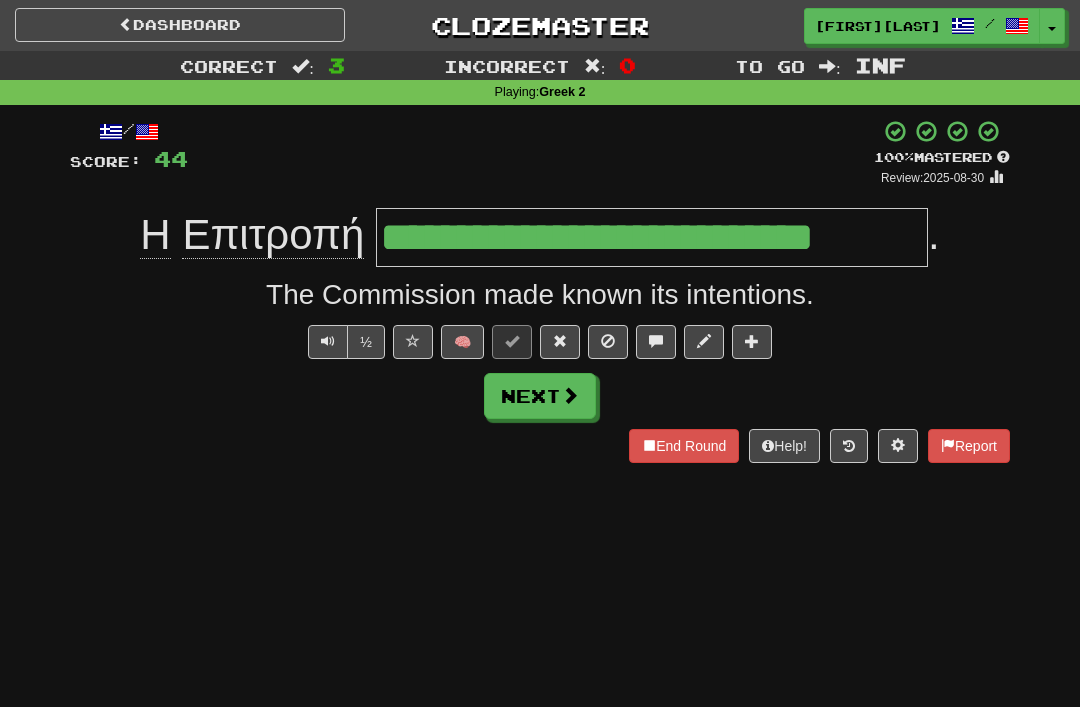 click at bounding box center (560, 341) 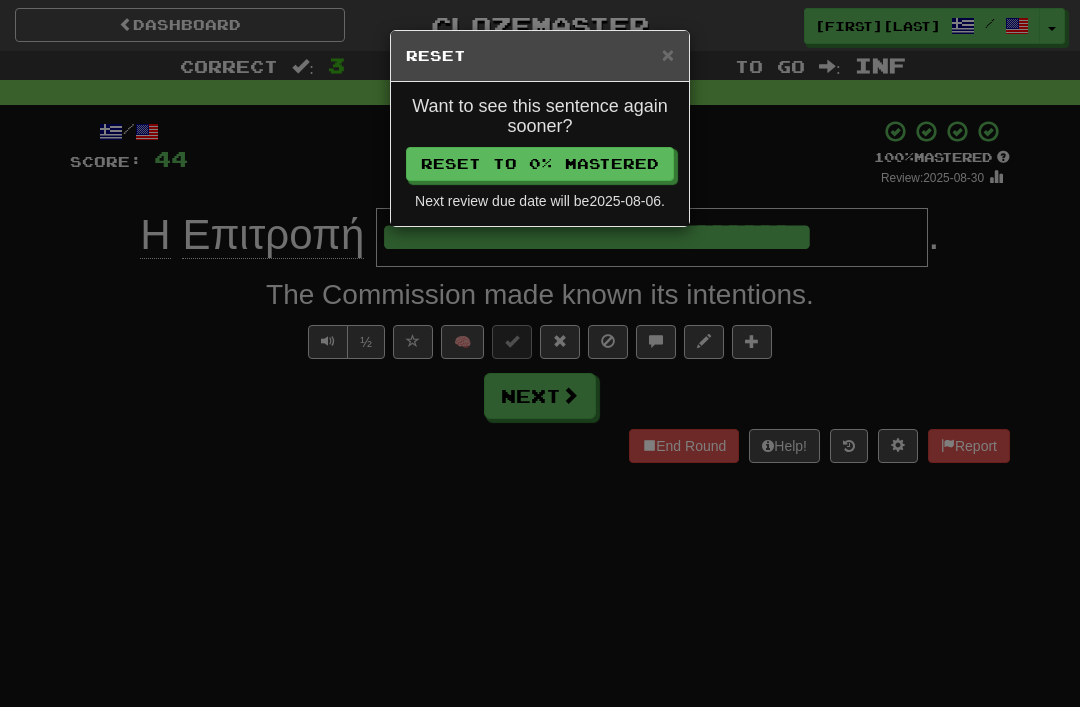 click on "Reset to 0% Mastered" at bounding box center [540, 164] 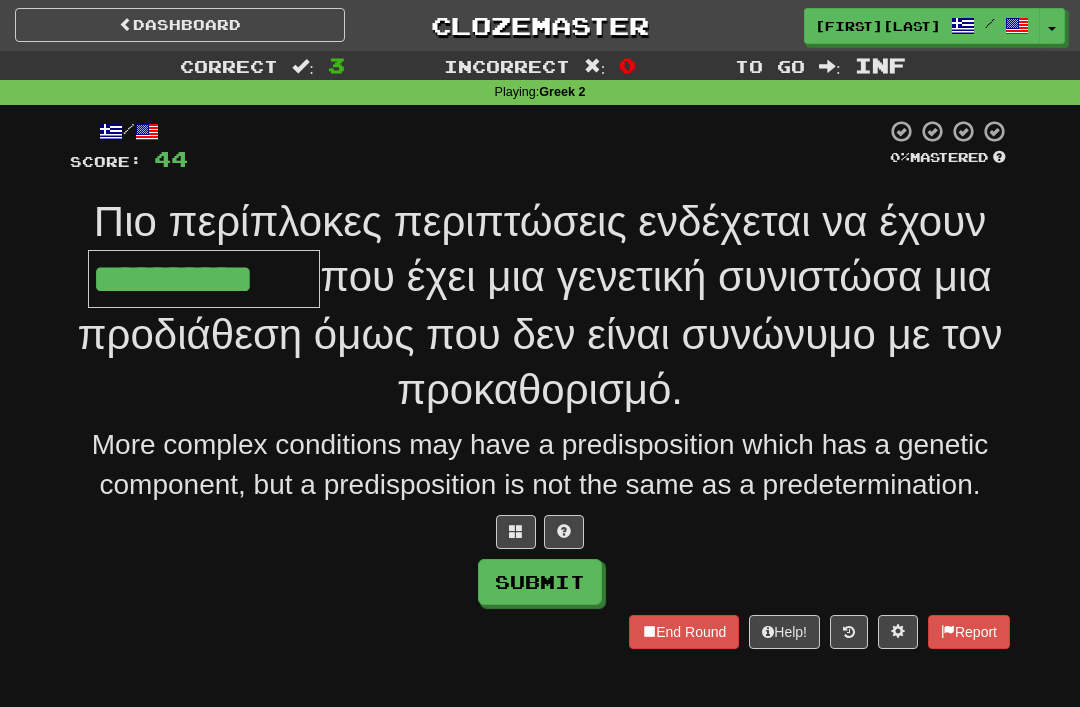 type on "**********" 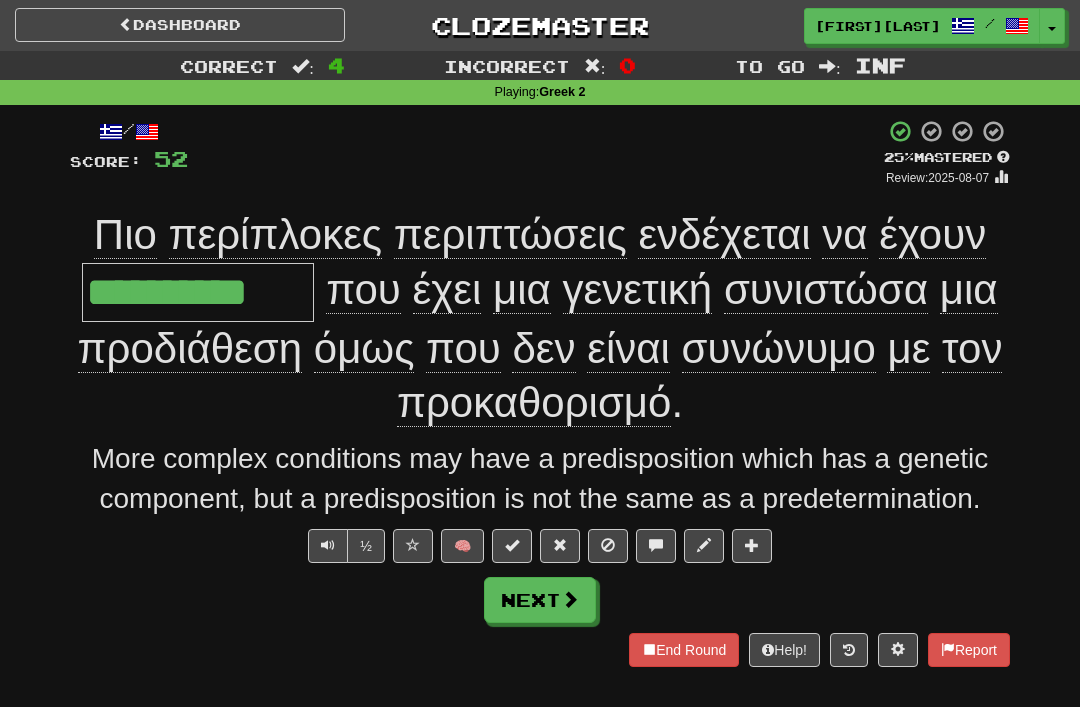 click at bounding box center (704, 545) 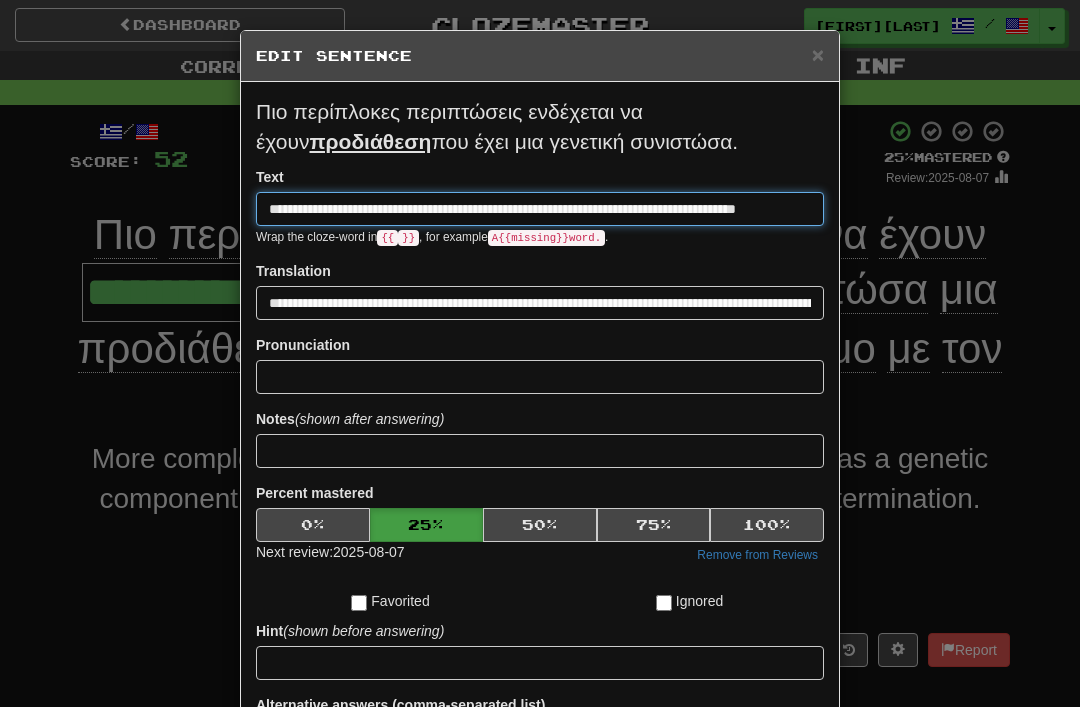 type on "**********" 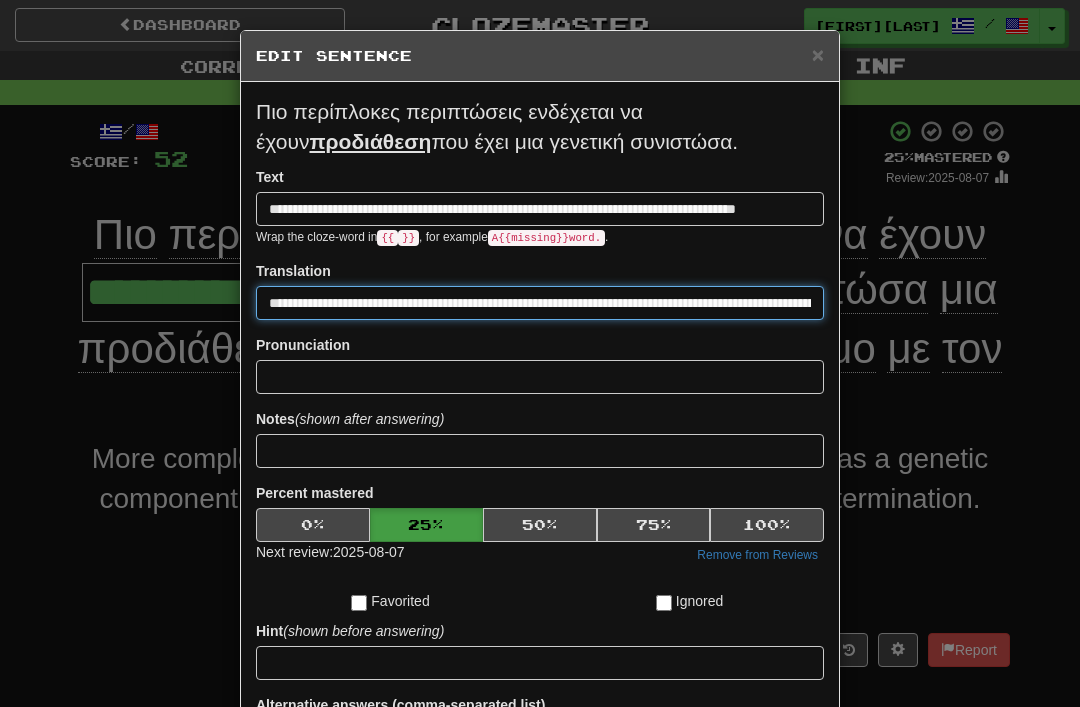 click on "**********" at bounding box center (540, 303) 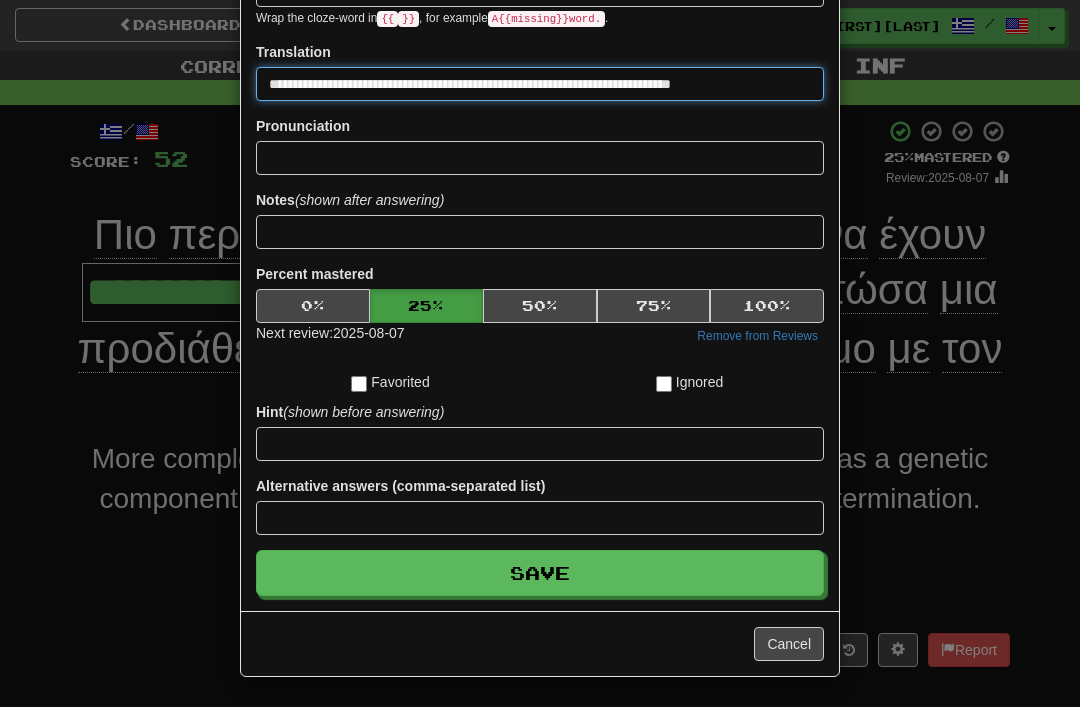 scroll, scrollTop: 220, scrollLeft: 0, axis: vertical 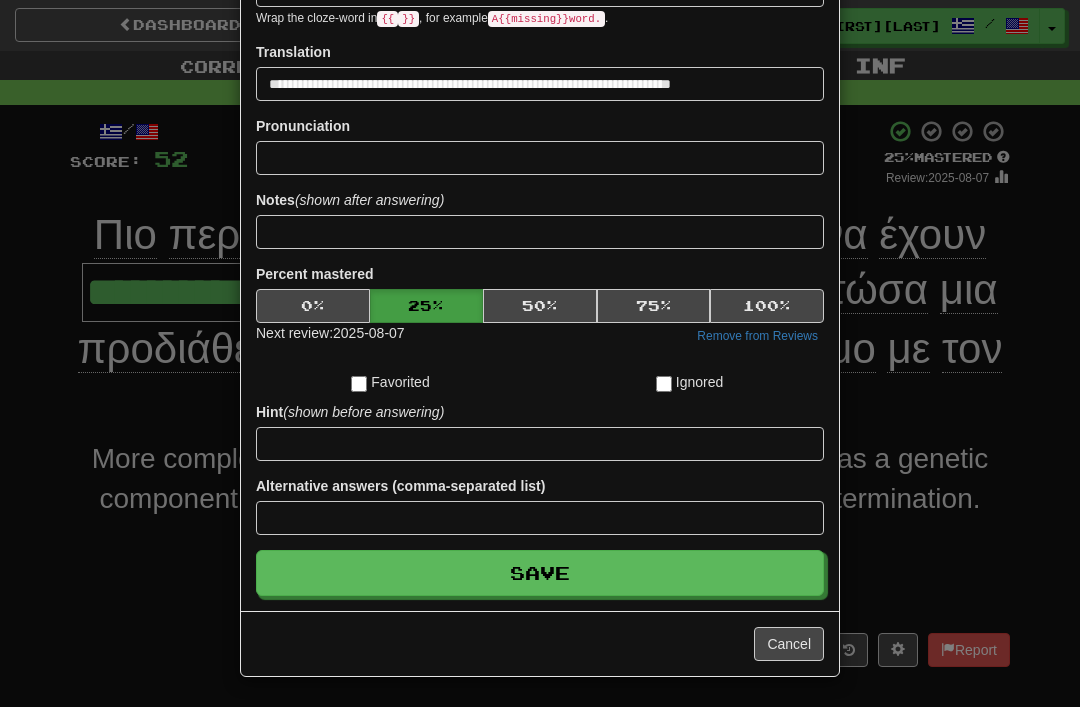 click on "Save" at bounding box center [540, 573] 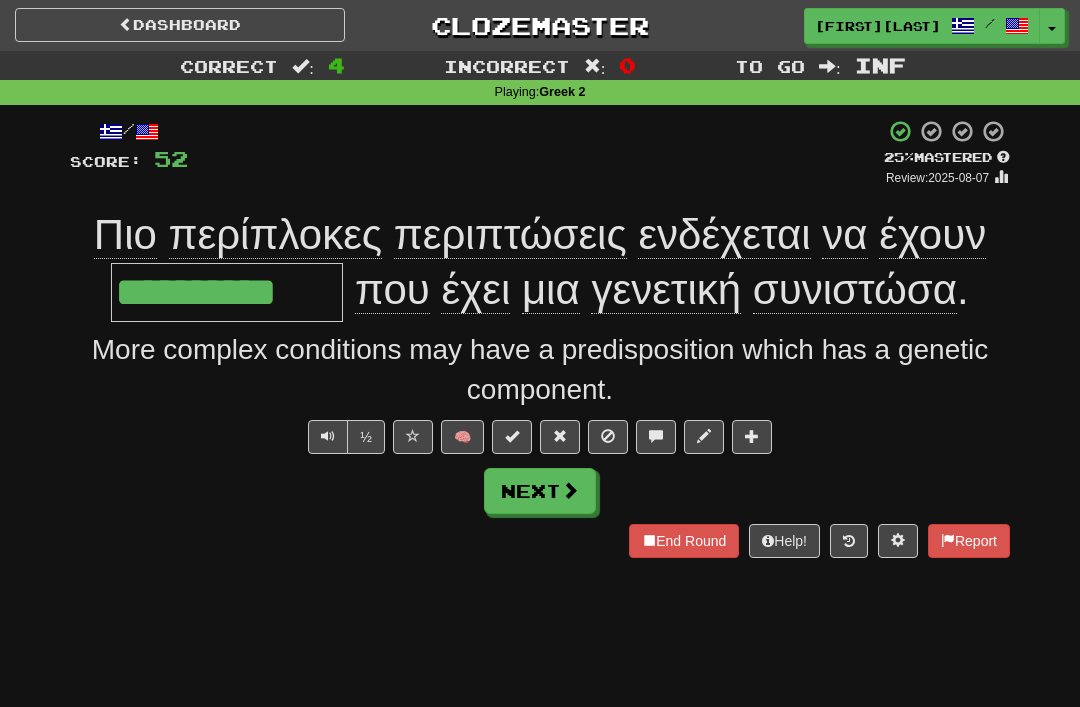 click at bounding box center (570, 490) 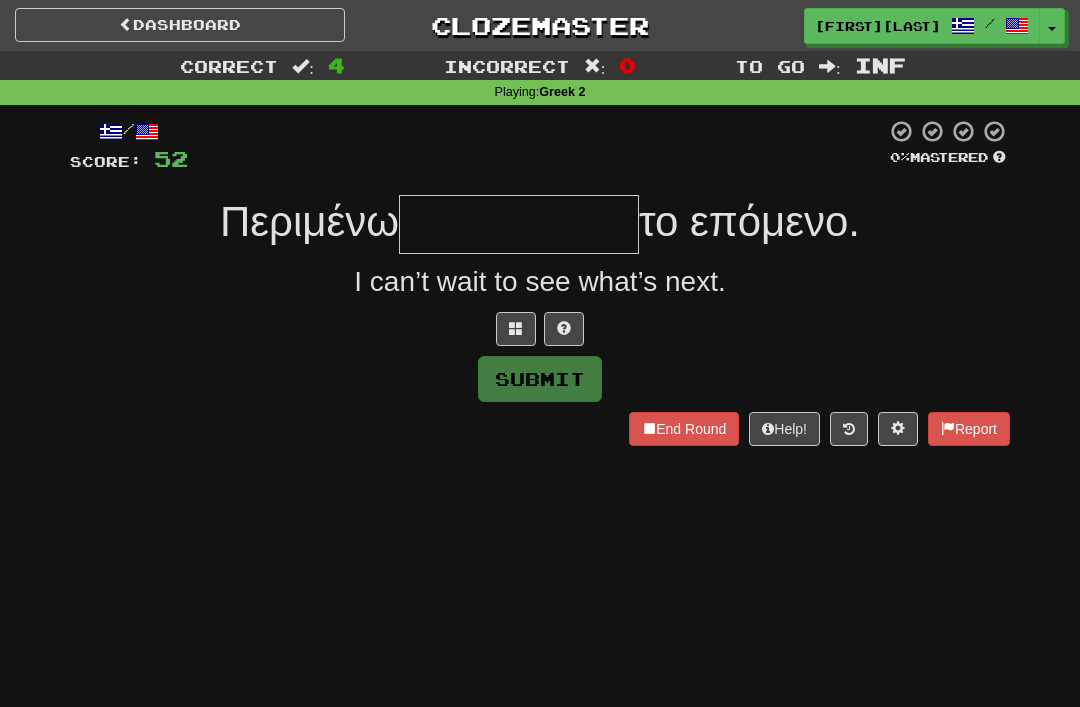 type on "*" 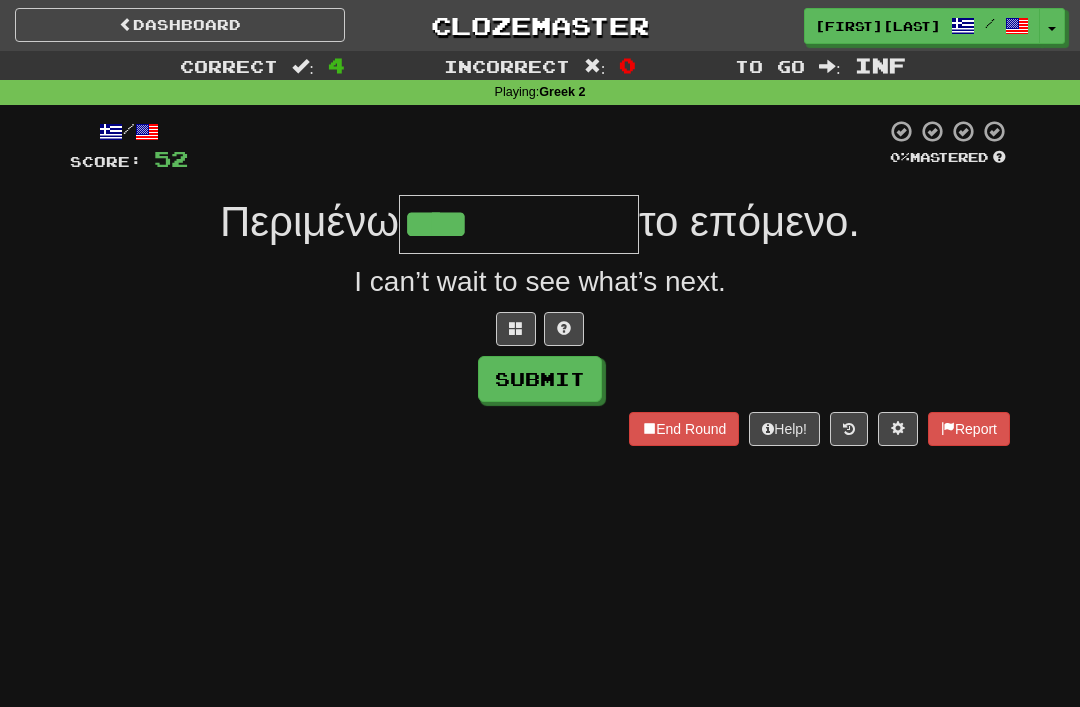 click at bounding box center [516, 328] 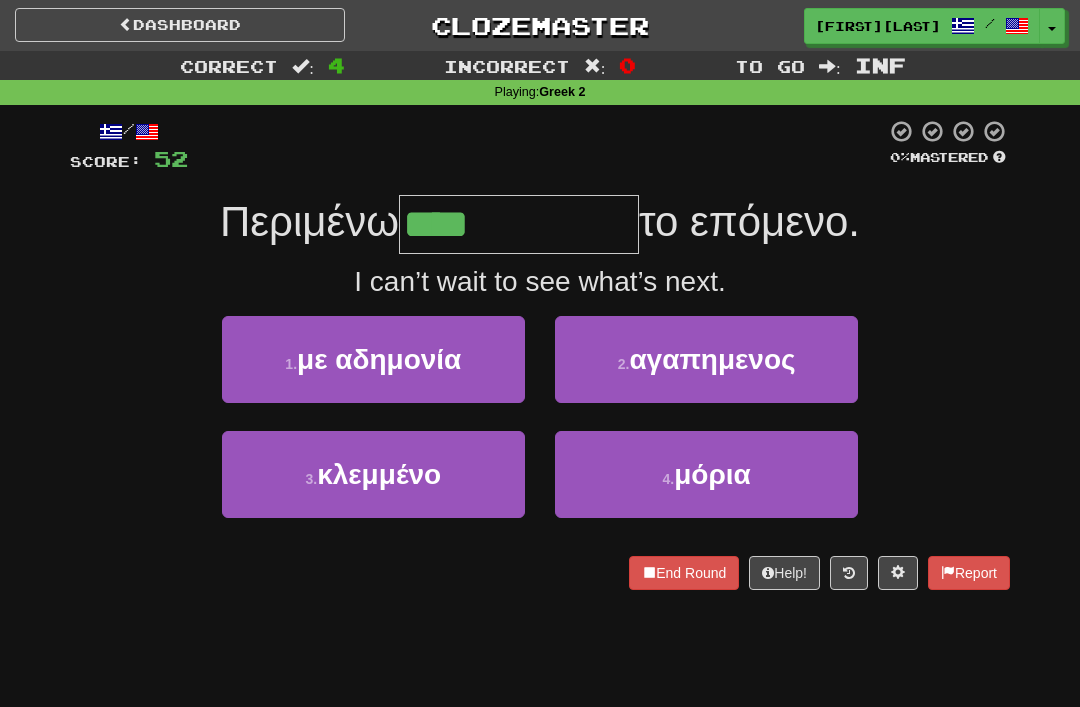 click on "1 .  με αδημονία" at bounding box center [373, 359] 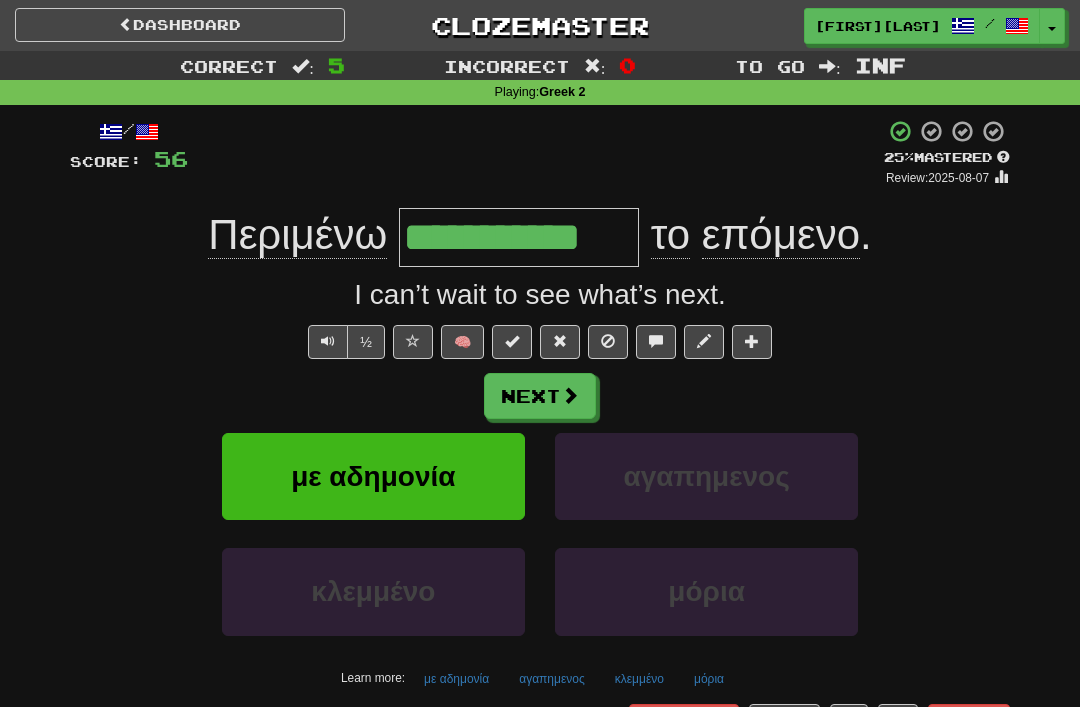 click at bounding box center (560, 342) 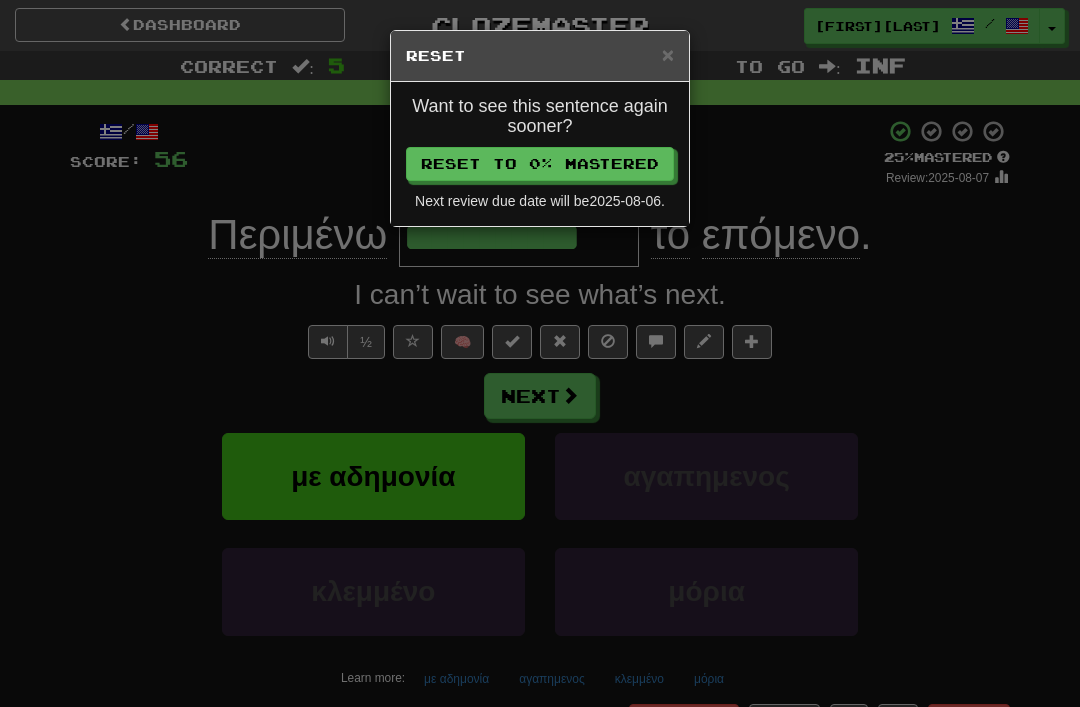 click on "Reset to 0% Mastered" at bounding box center [540, 164] 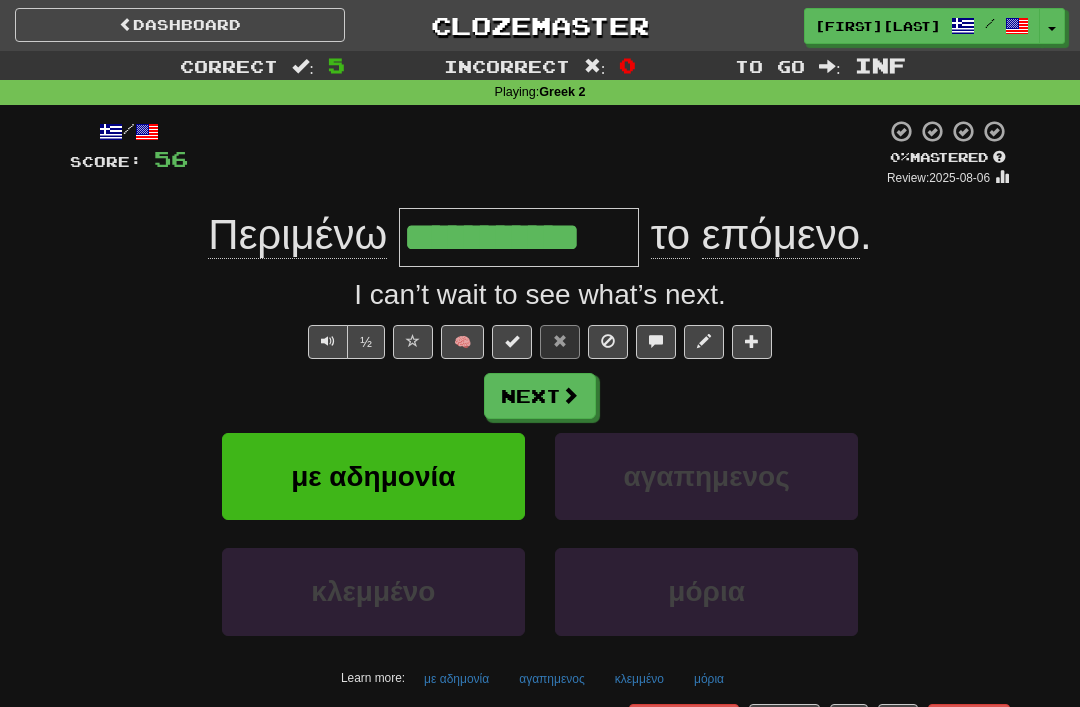 click on "Next" at bounding box center (540, 396) 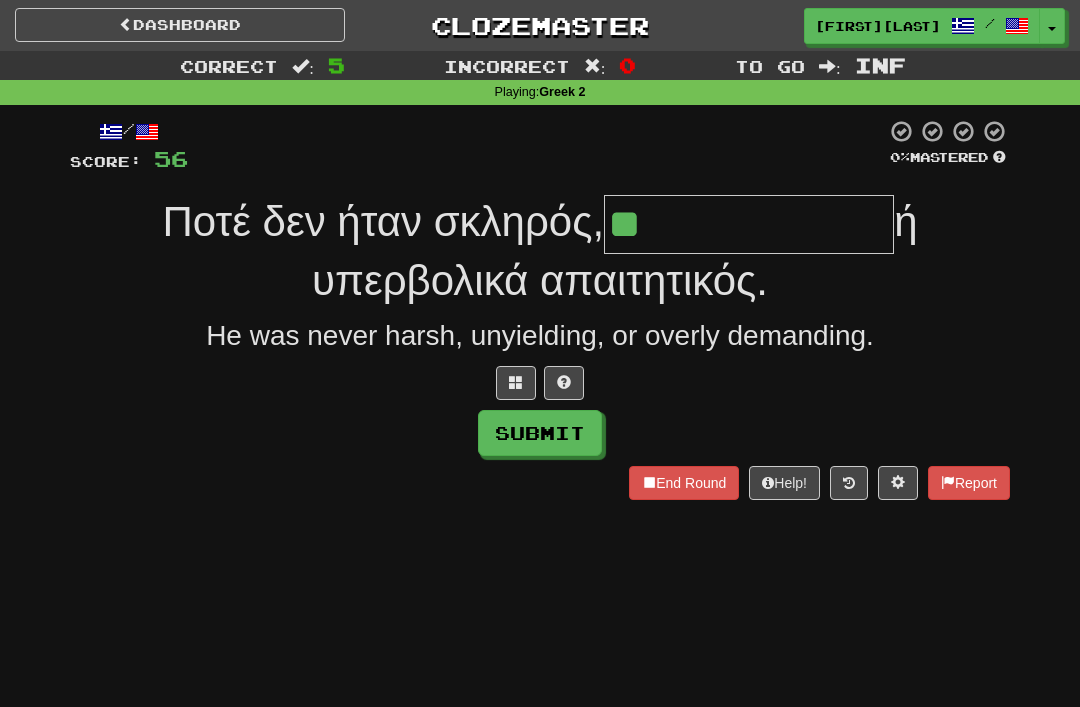 click at bounding box center (516, 383) 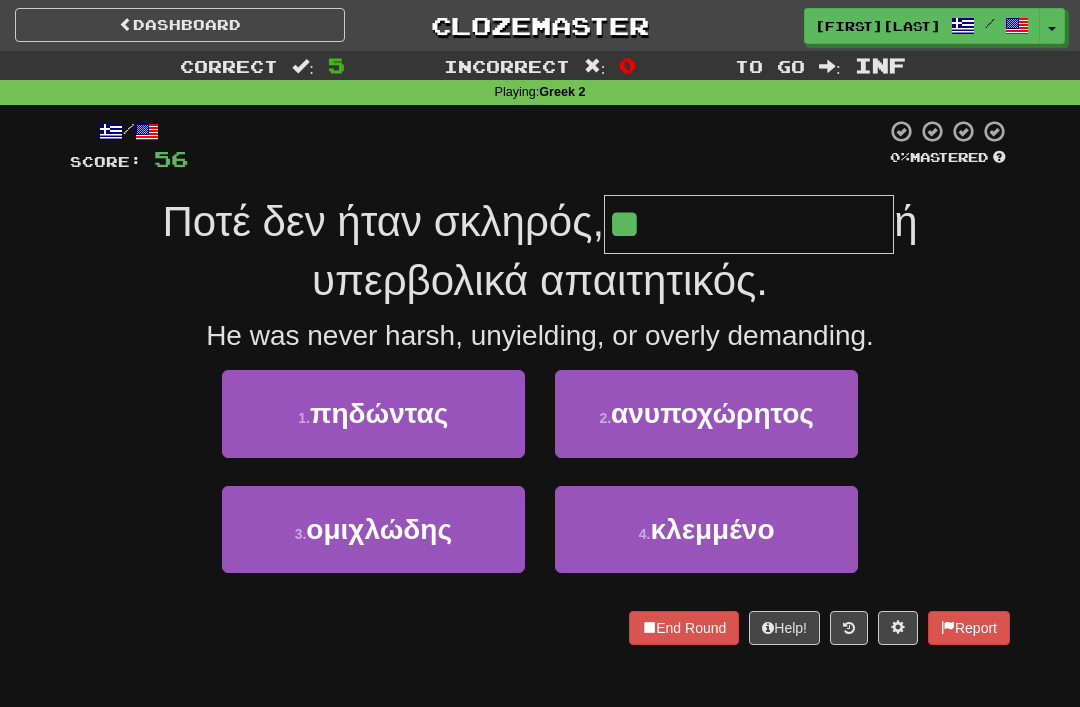 click on "ανυποχώρητος" at bounding box center [712, 413] 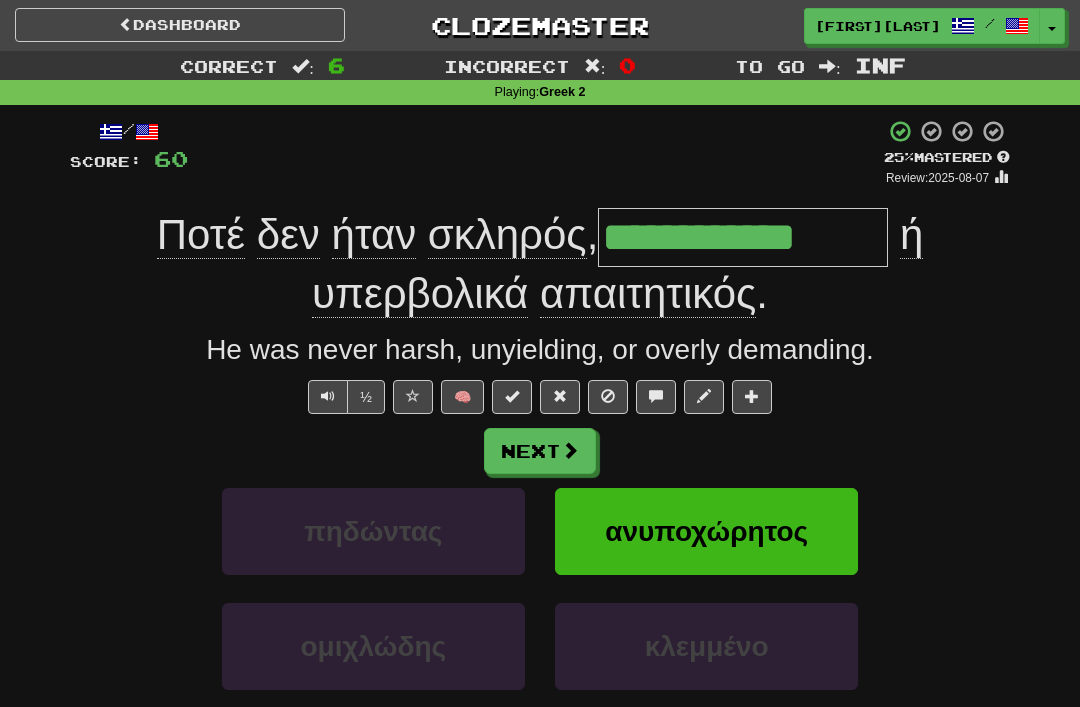 click at bounding box center (560, 396) 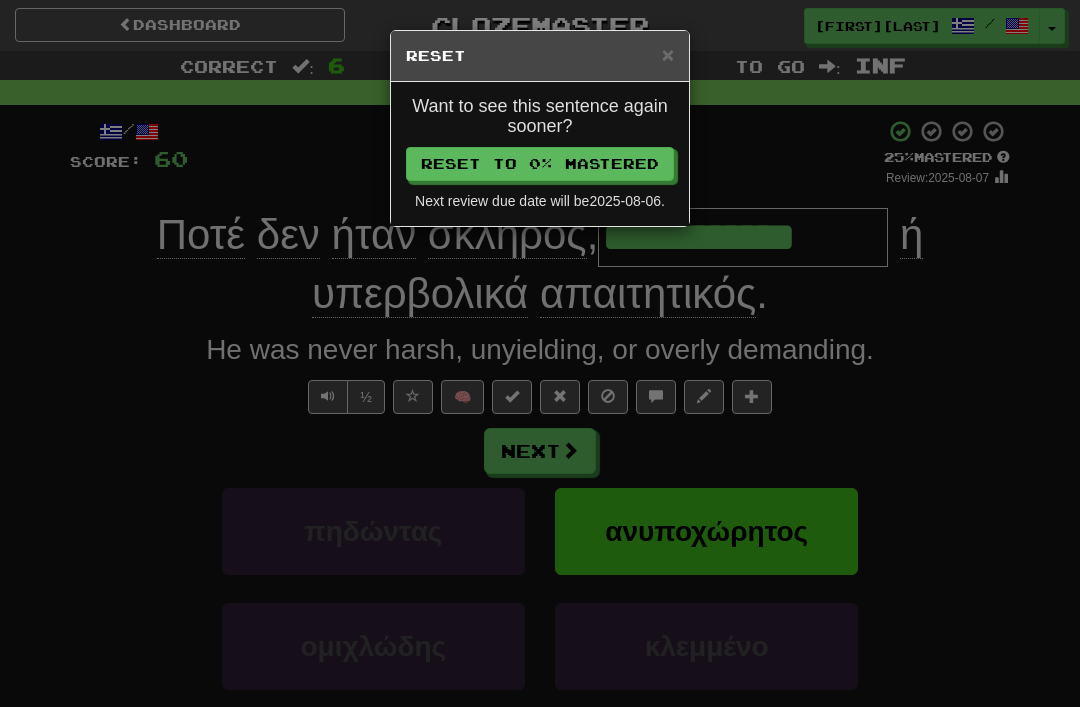 click on "Want to see this sentence again sooner? Reset to 0% Mastered Next review due date will be  2025-08-06 ." at bounding box center [540, 154] 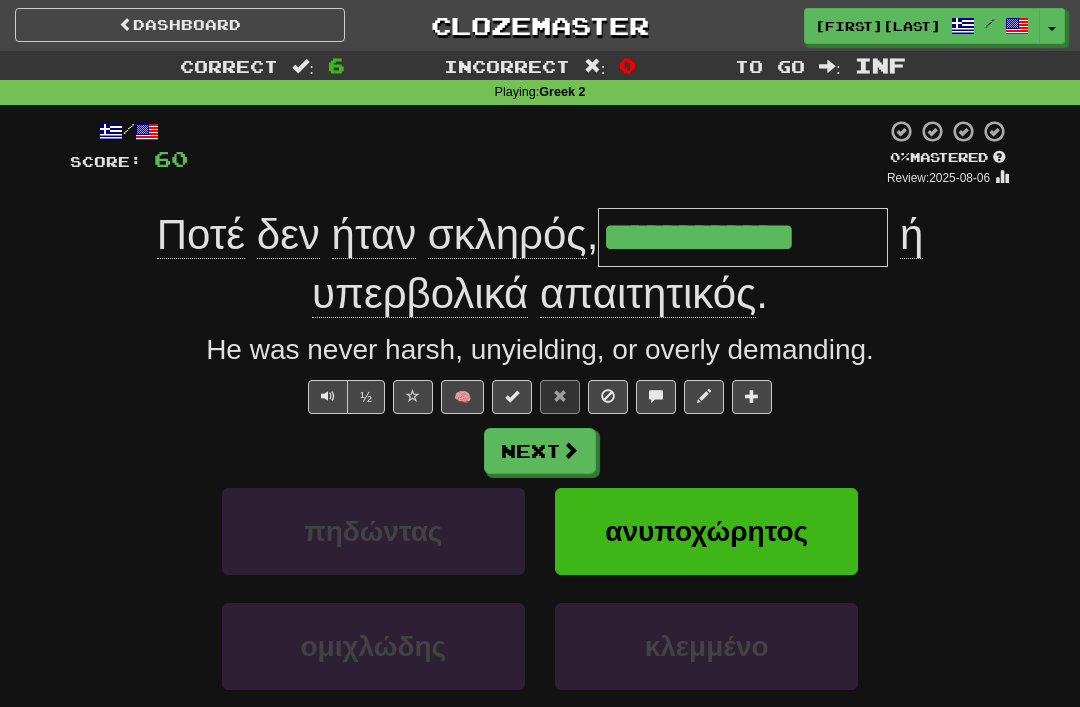 click at bounding box center (570, 450) 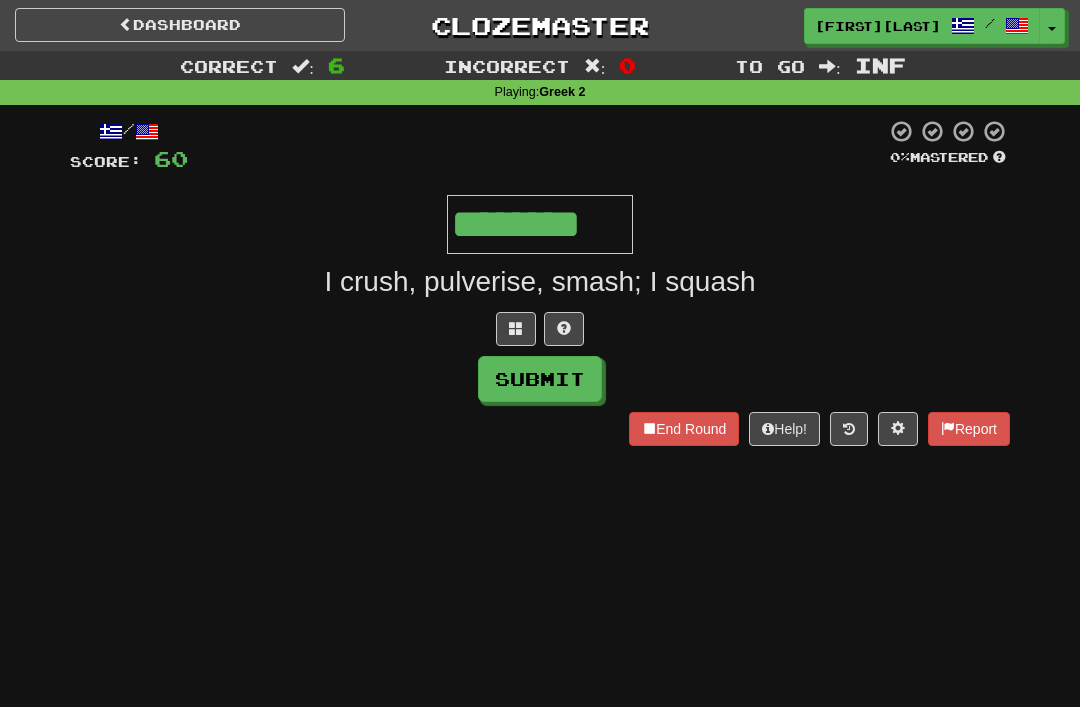 type on "********" 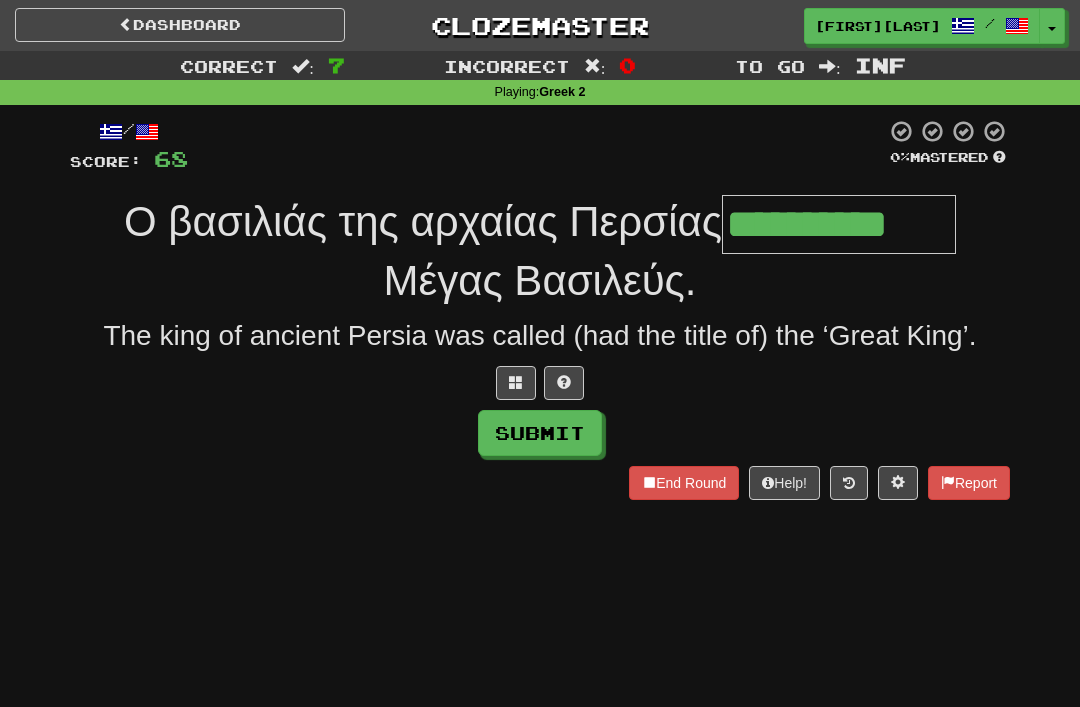 type on "**********" 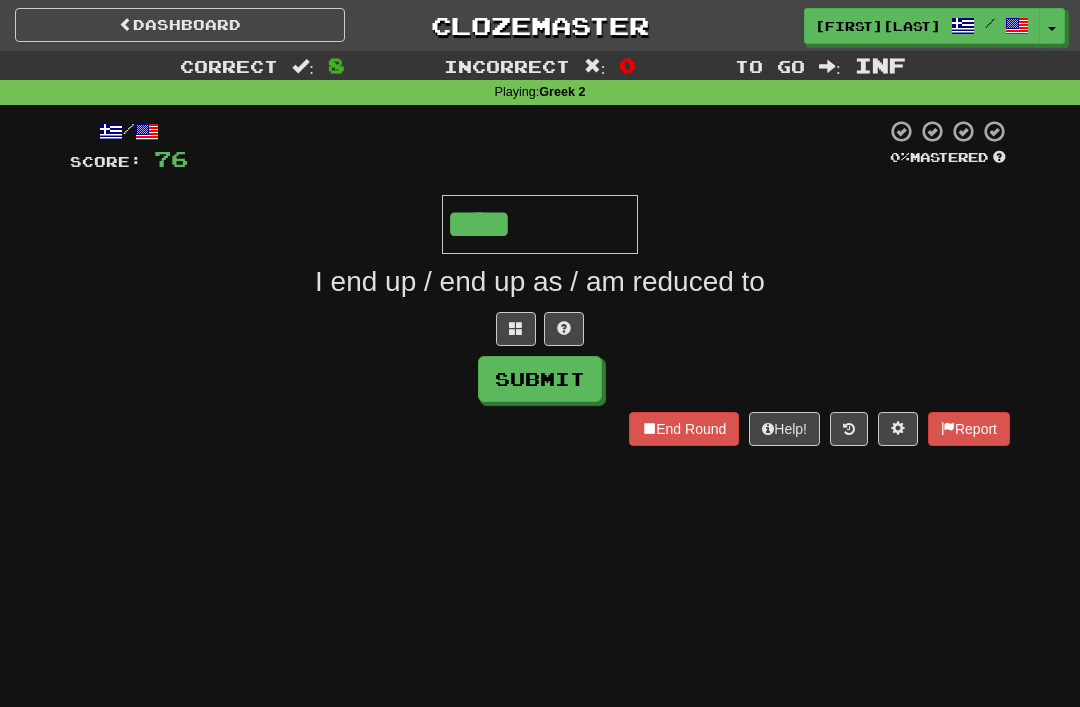 click at bounding box center (516, 329) 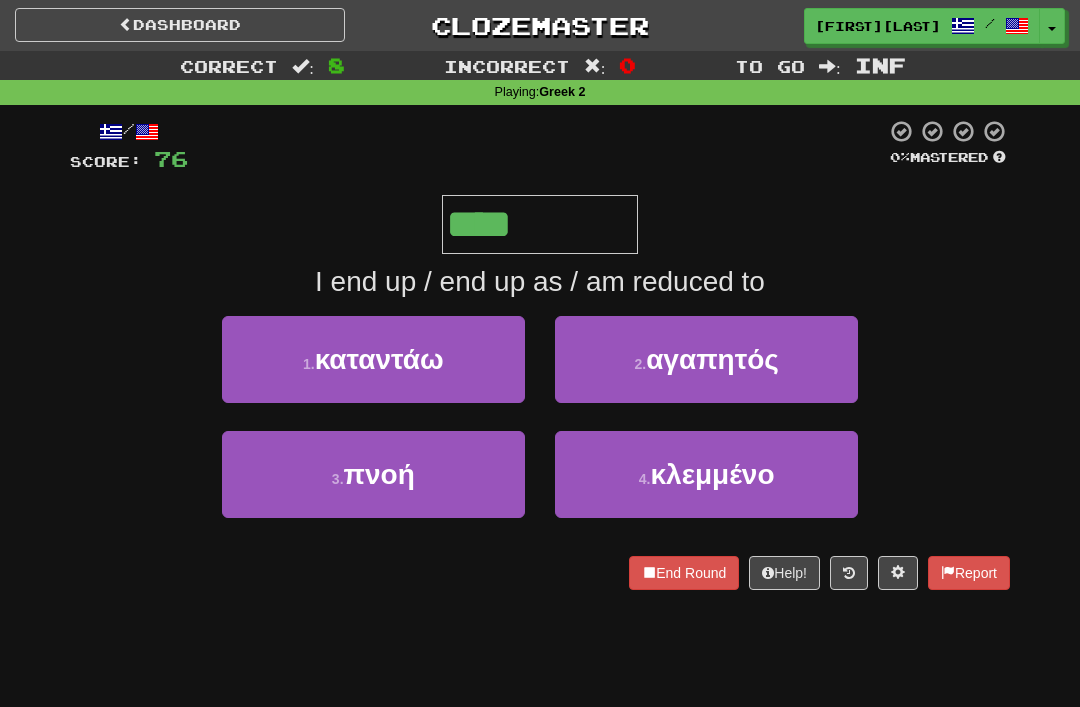 click on "1 .  καταντάω" at bounding box center [373, 359] 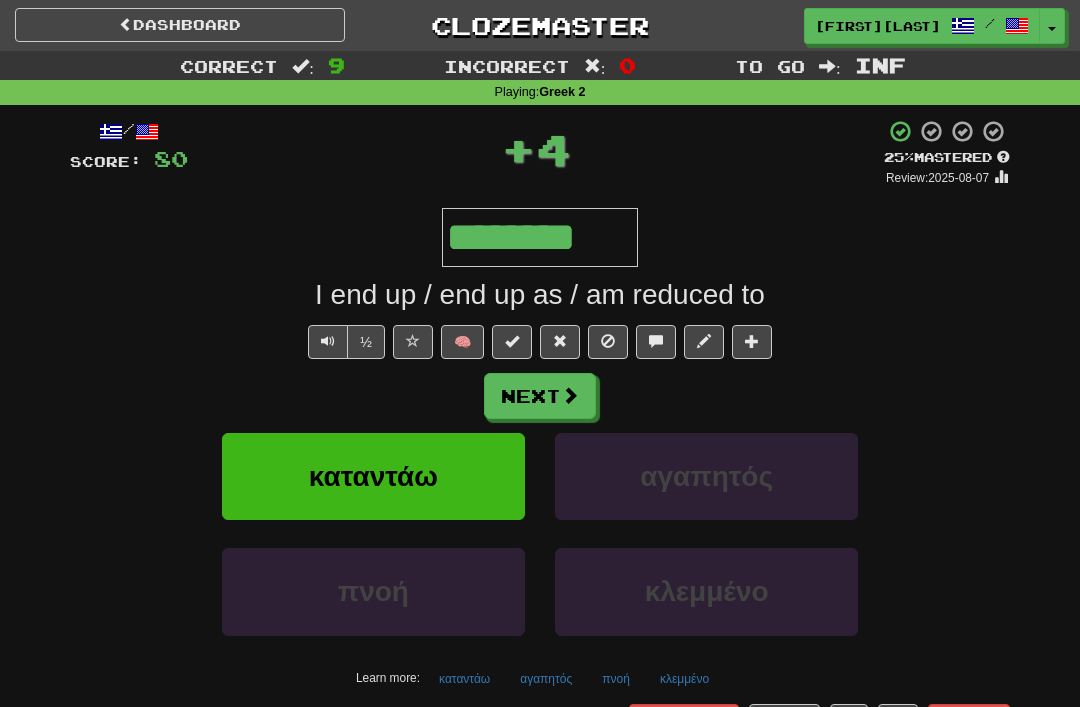 click at bounding box center (560, 342) 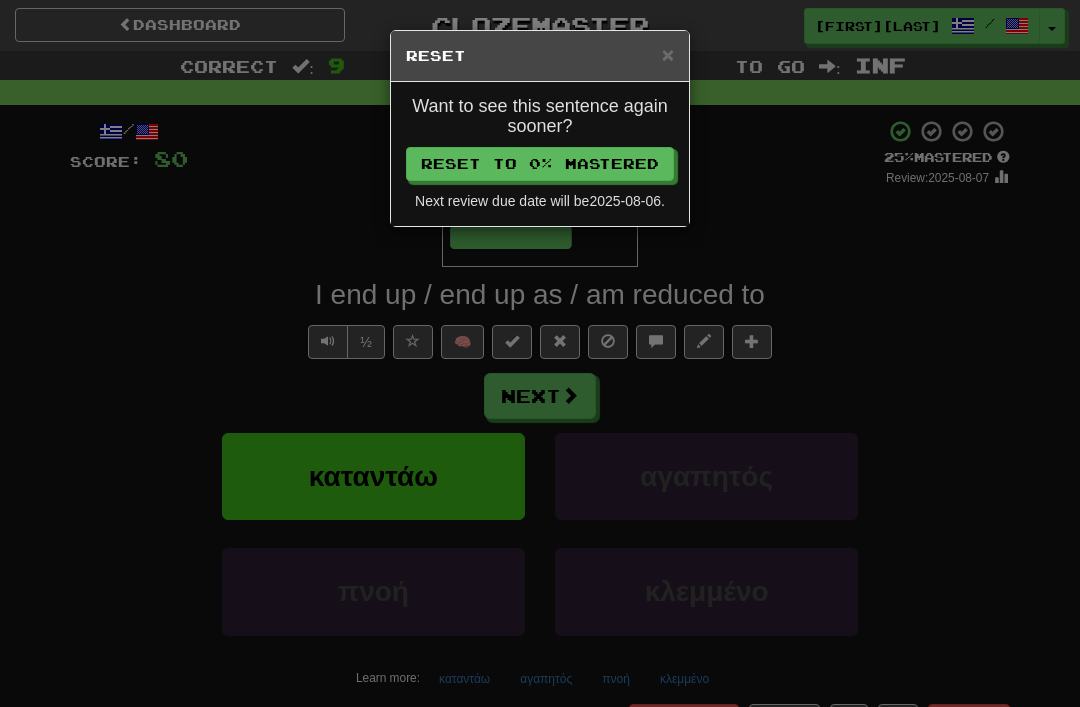 click on "Reset to 0% Mastered" at bounding box center [540, 164] 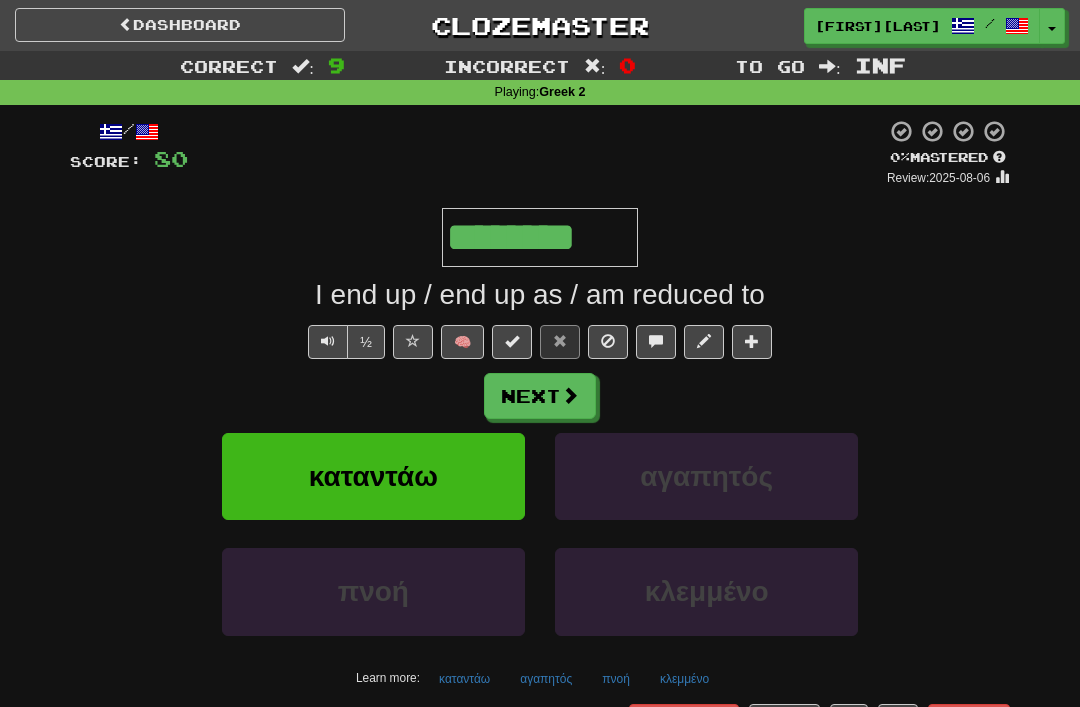 click at bounding box center (570, 395) 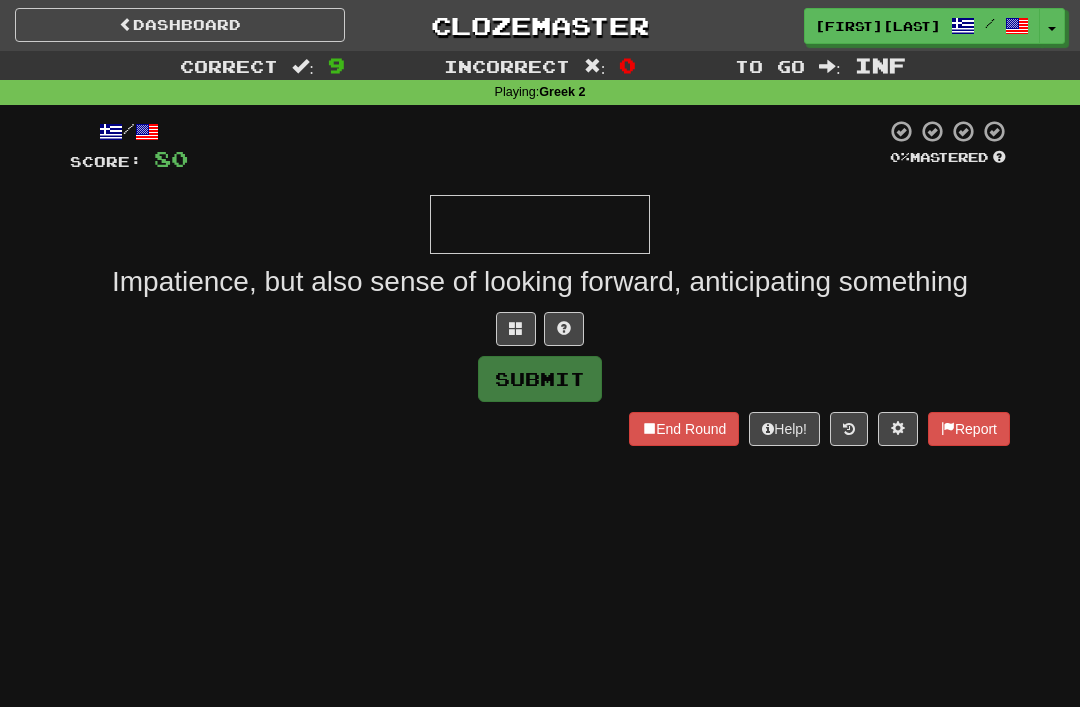 type on "*" 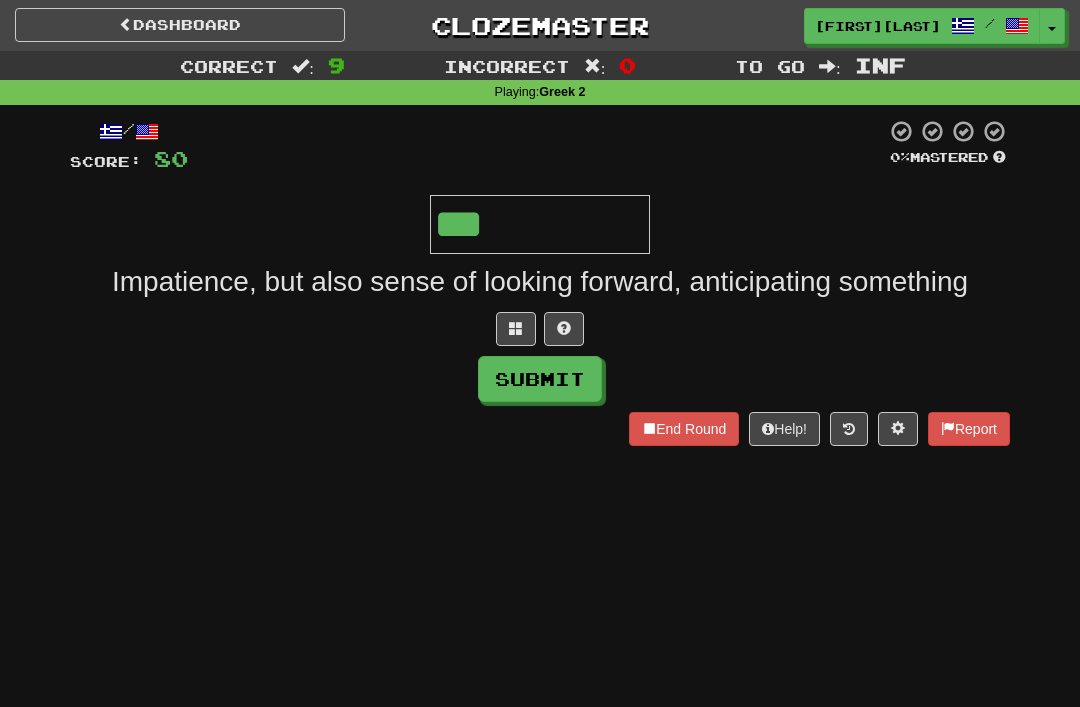 click at bounding box center (516, 328) 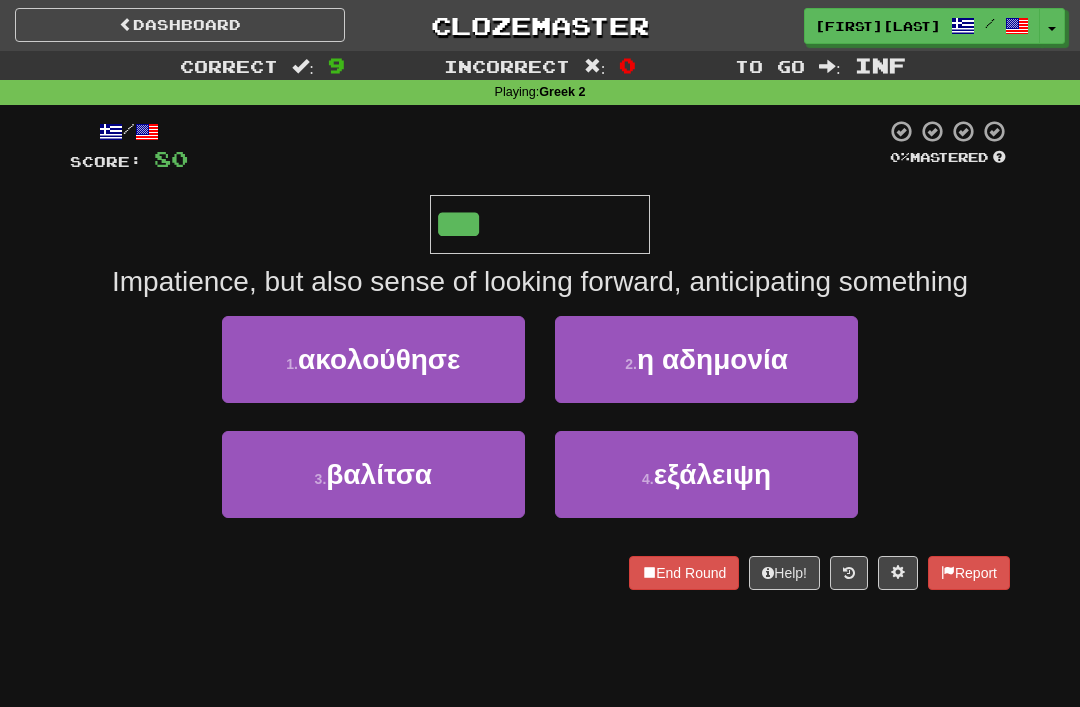 click on "η αδημονία" at bounding box center (712, 359) 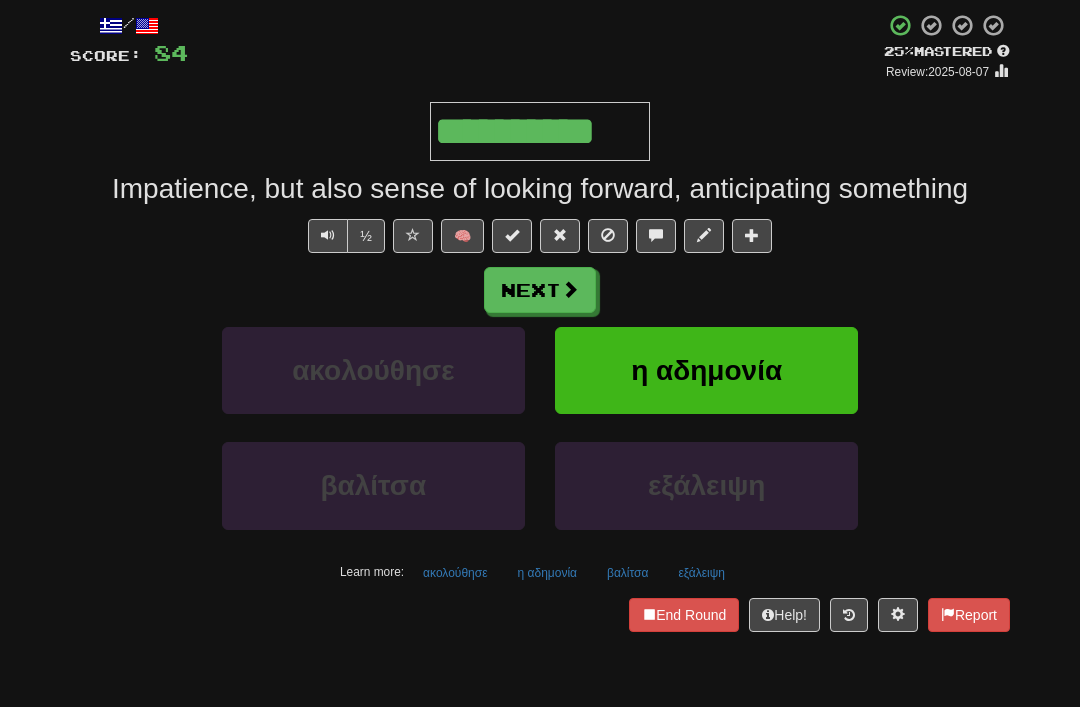 scroll, scrollTop: 106, scrollLeft: 0, axis: vertical 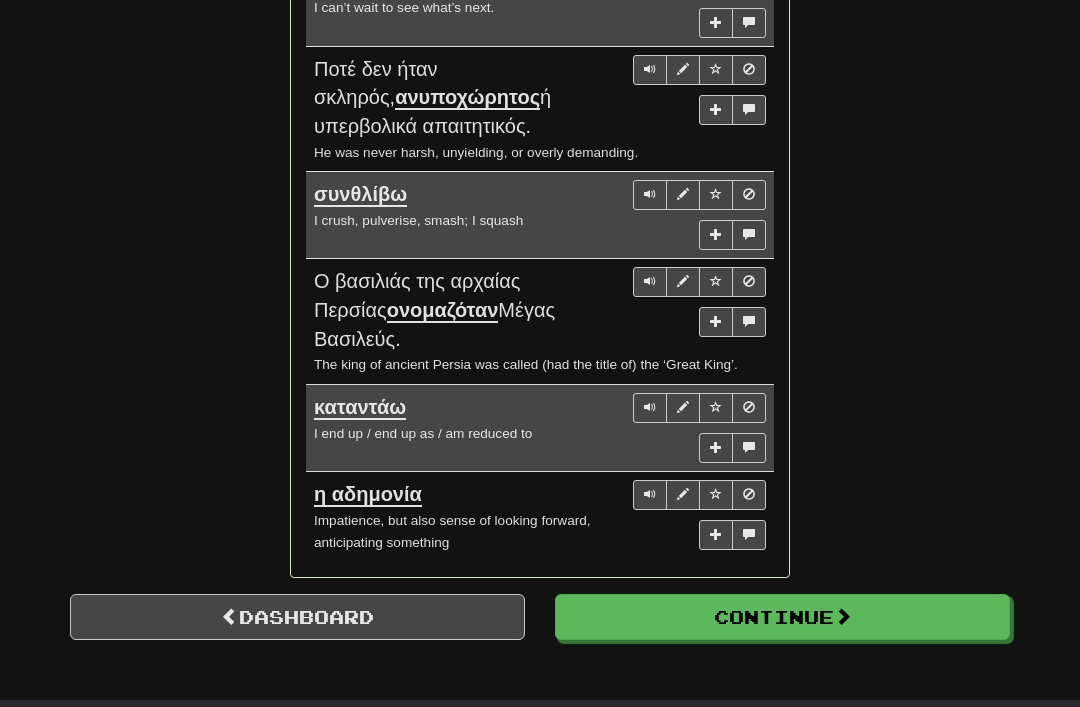 click on "Continue" at bounding box center (782, 617) 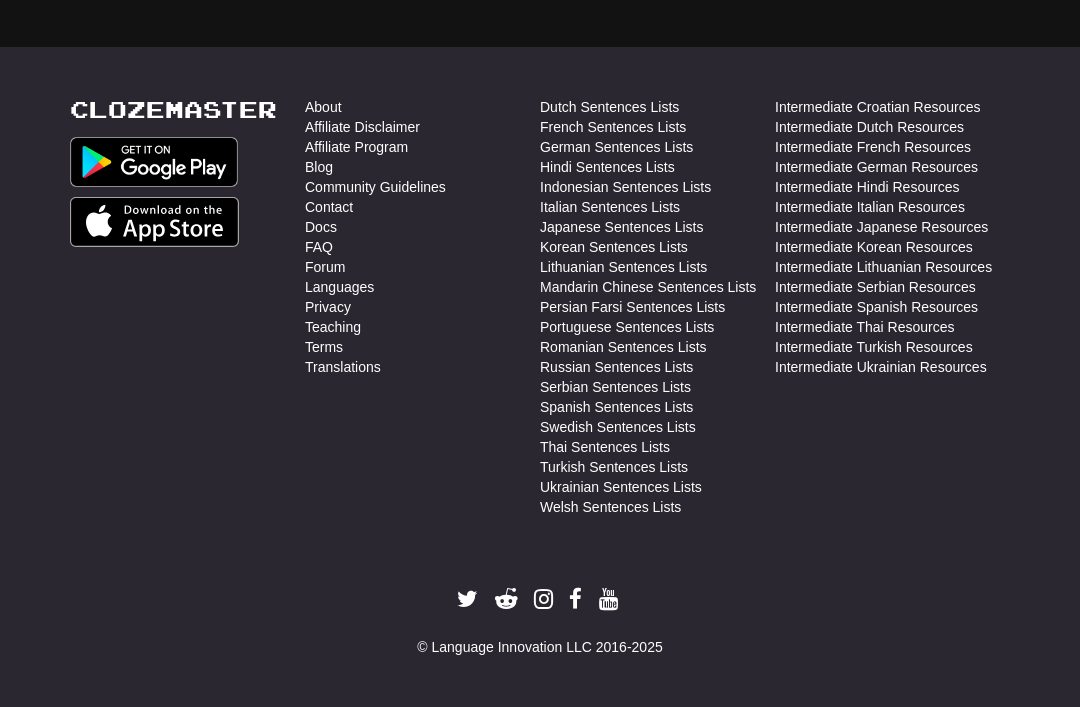 scroll, scrollTop: 0, scrollLeft: 0, axis: both 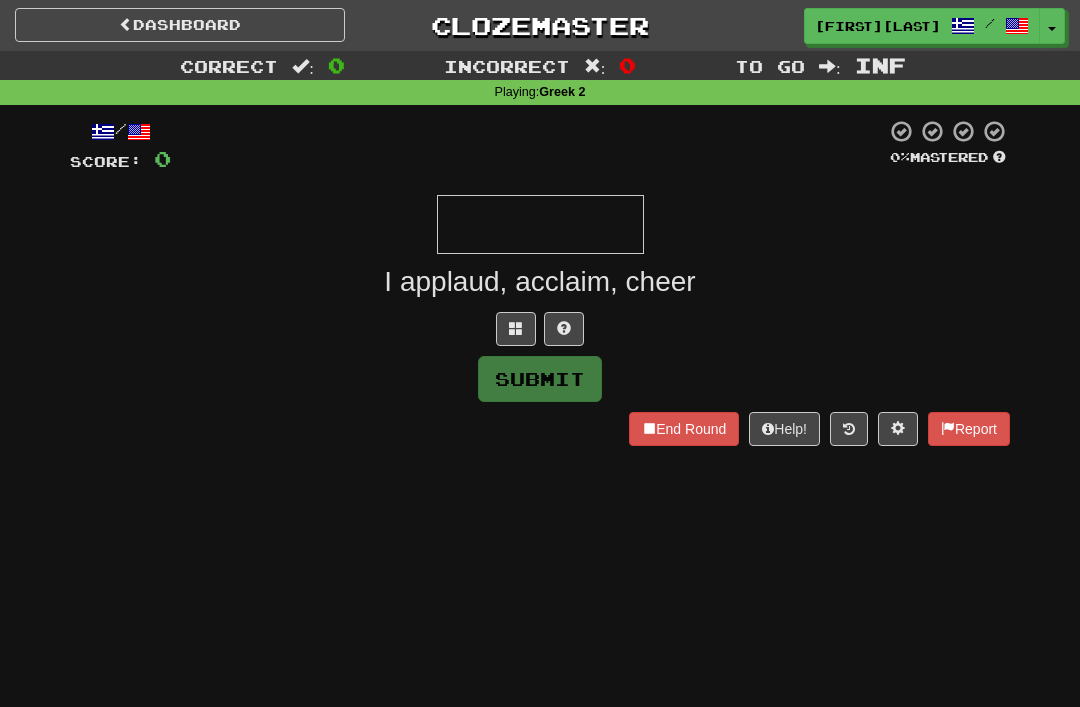 type on "*" 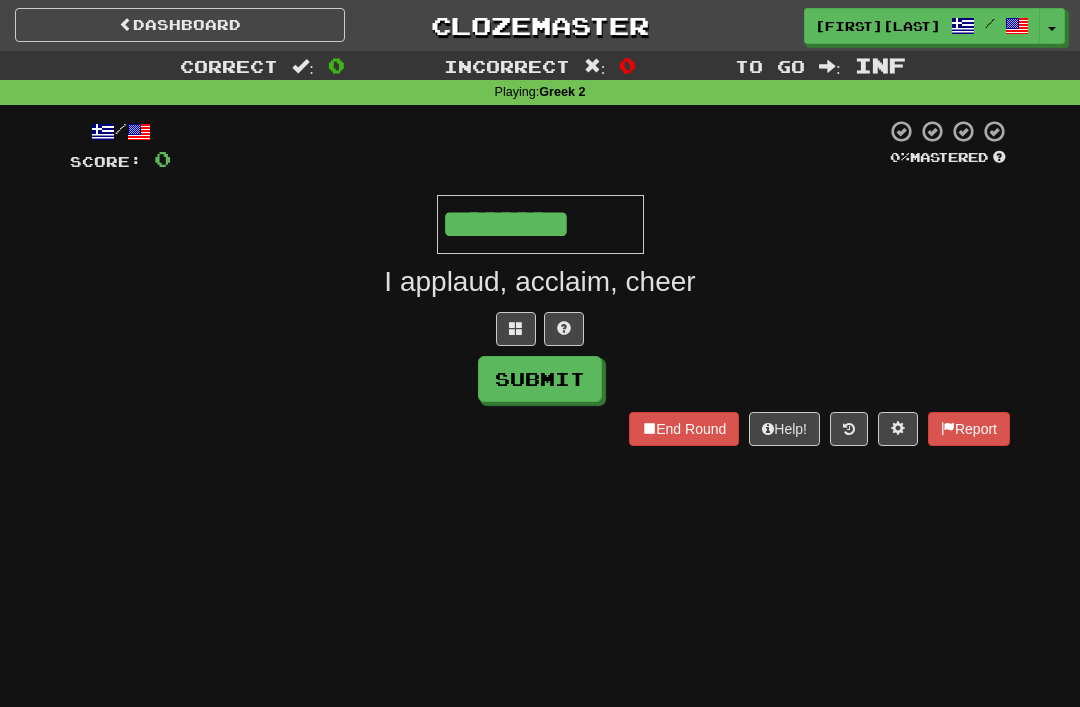 type on "********" 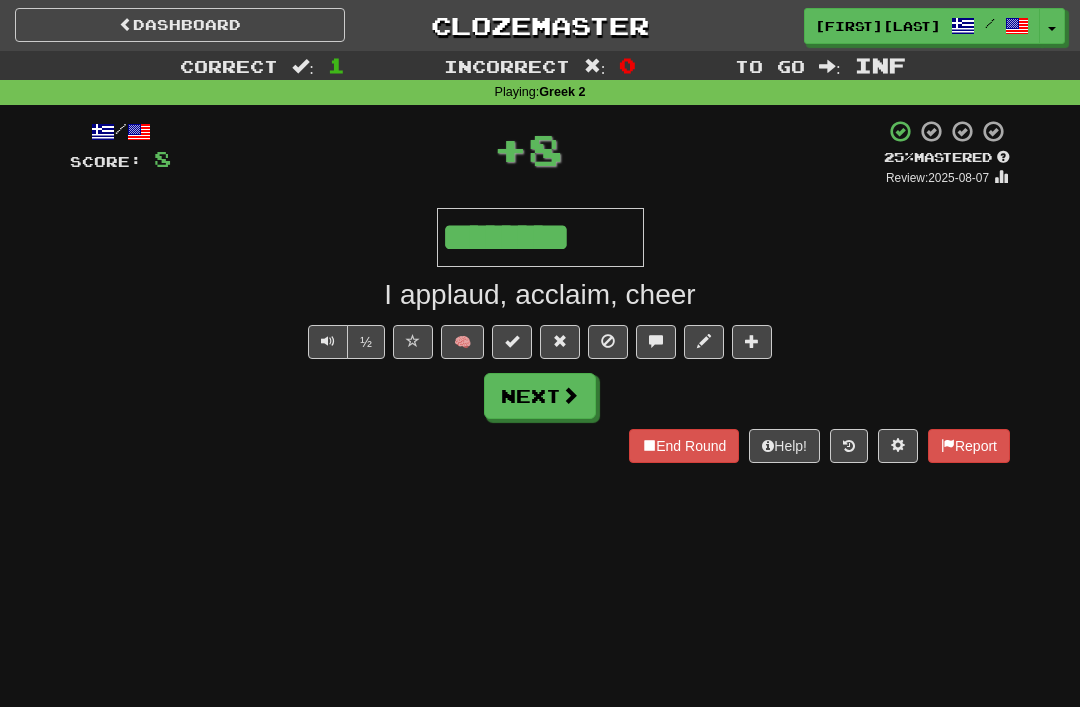 click on "End Round" at bounding box center (684, 446) 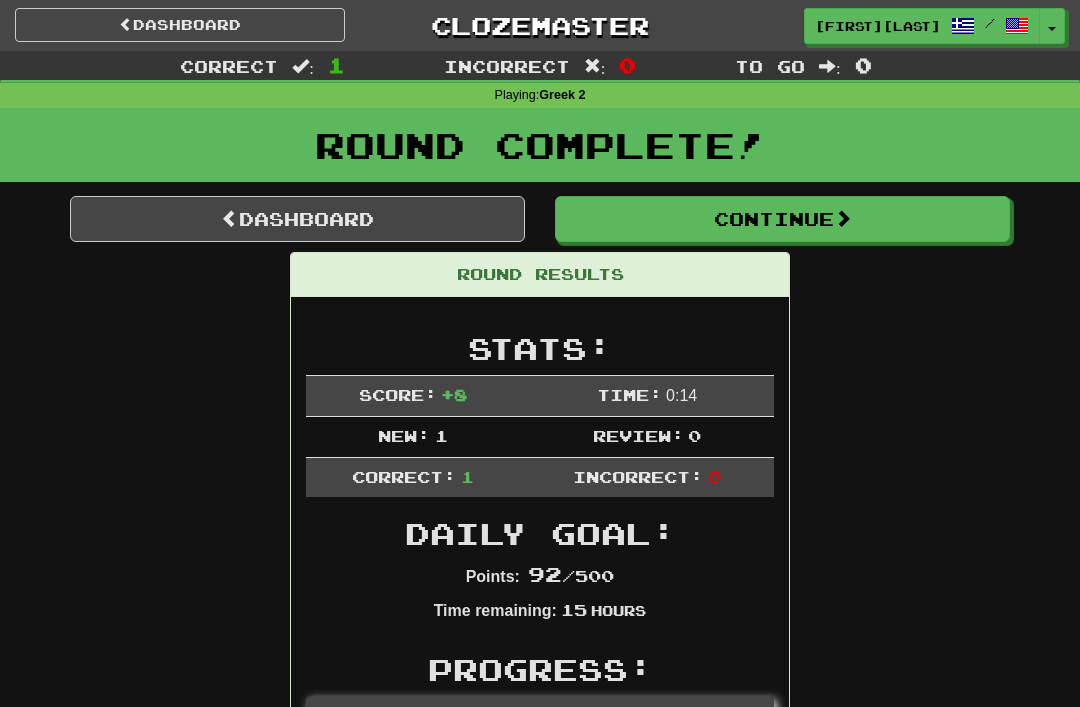 click on "Dashboard" at bounding box center [297, 219] 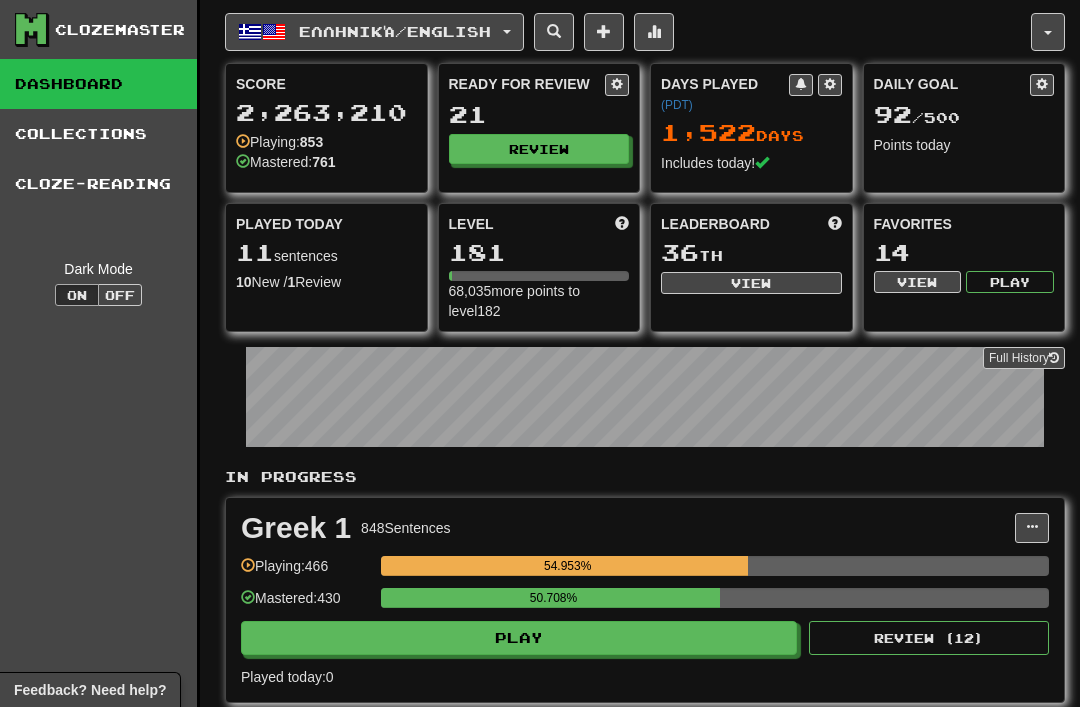 scroll, scrollTop: 0, scrollLeft: 0, axis: both 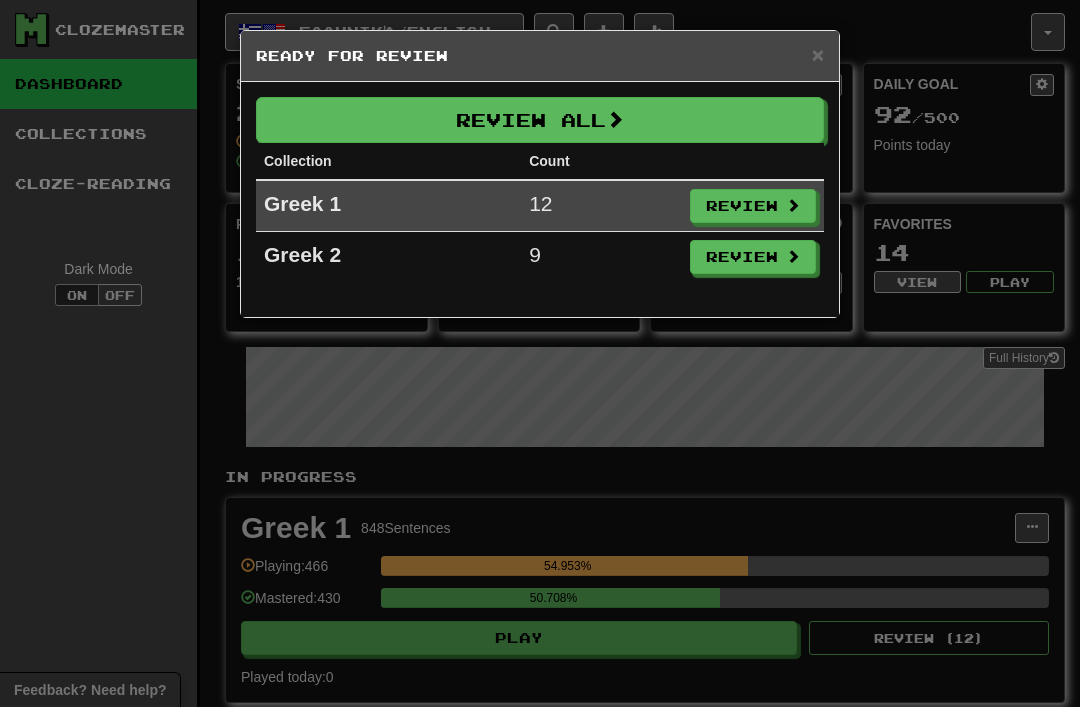 click on "Review" at bounding box center [753, 206] 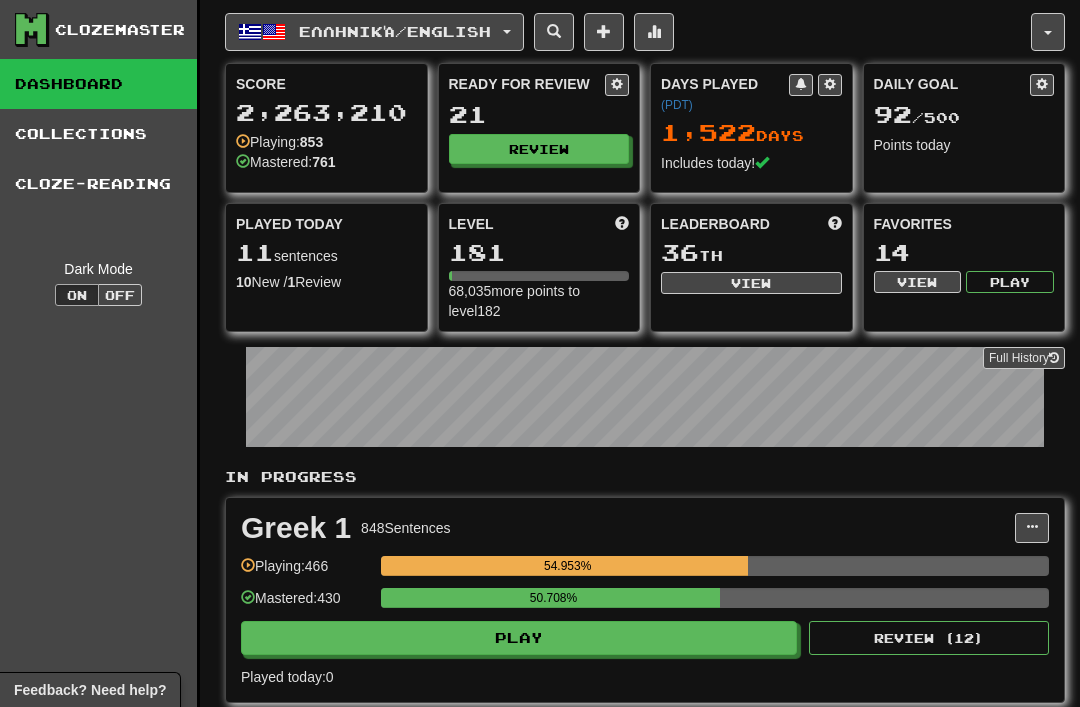 select on "********" 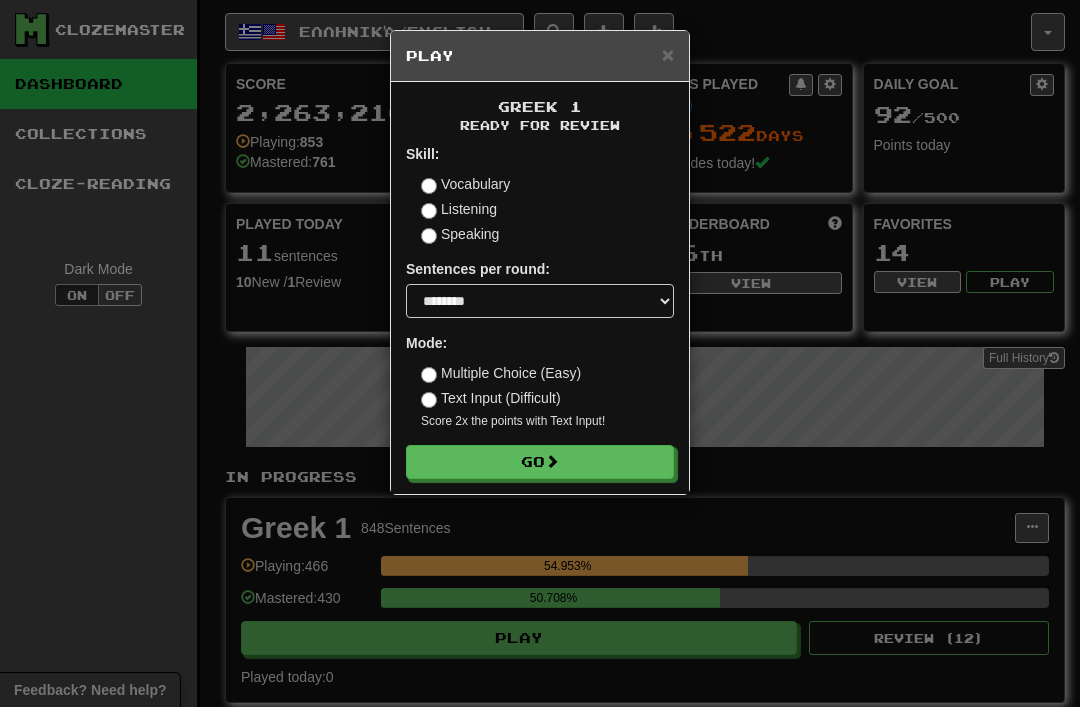 click on "Go" at bounding box center [540, 462] 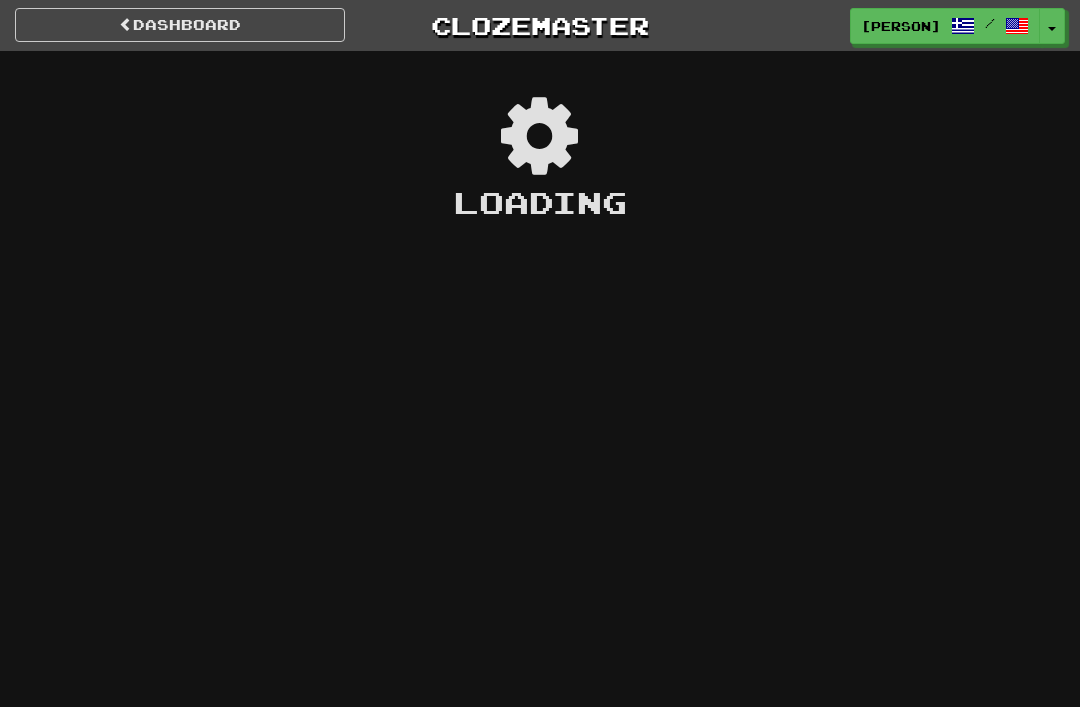 scroll, scrollTop: 0, scrollLeft: 0, axis: both 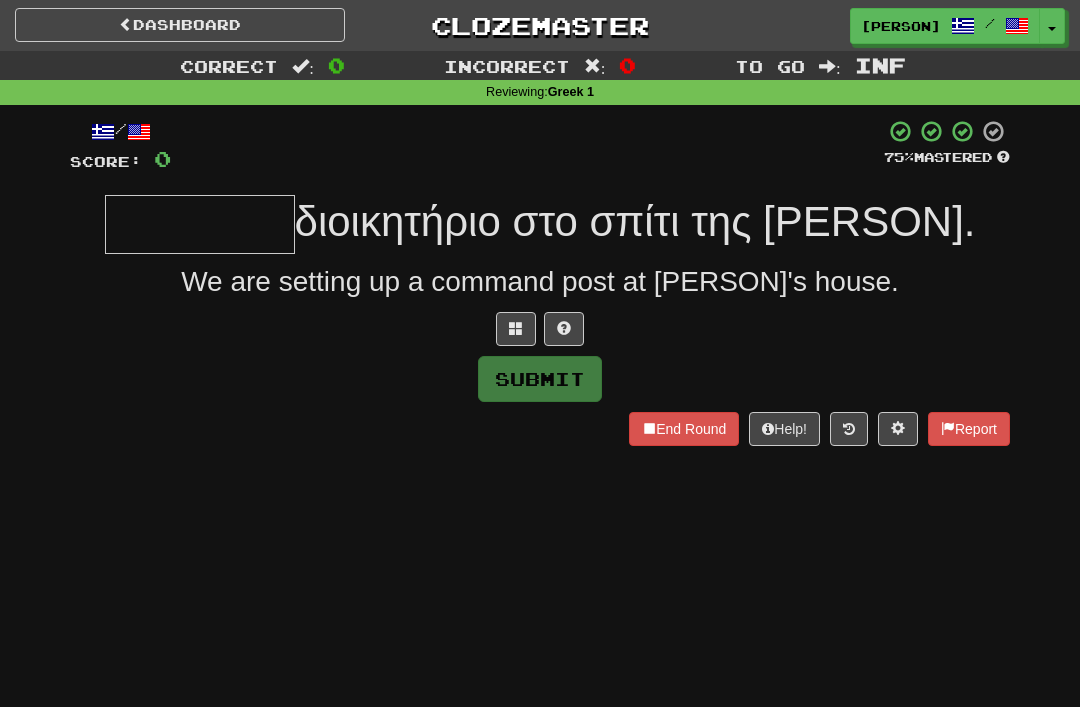 type on "*" 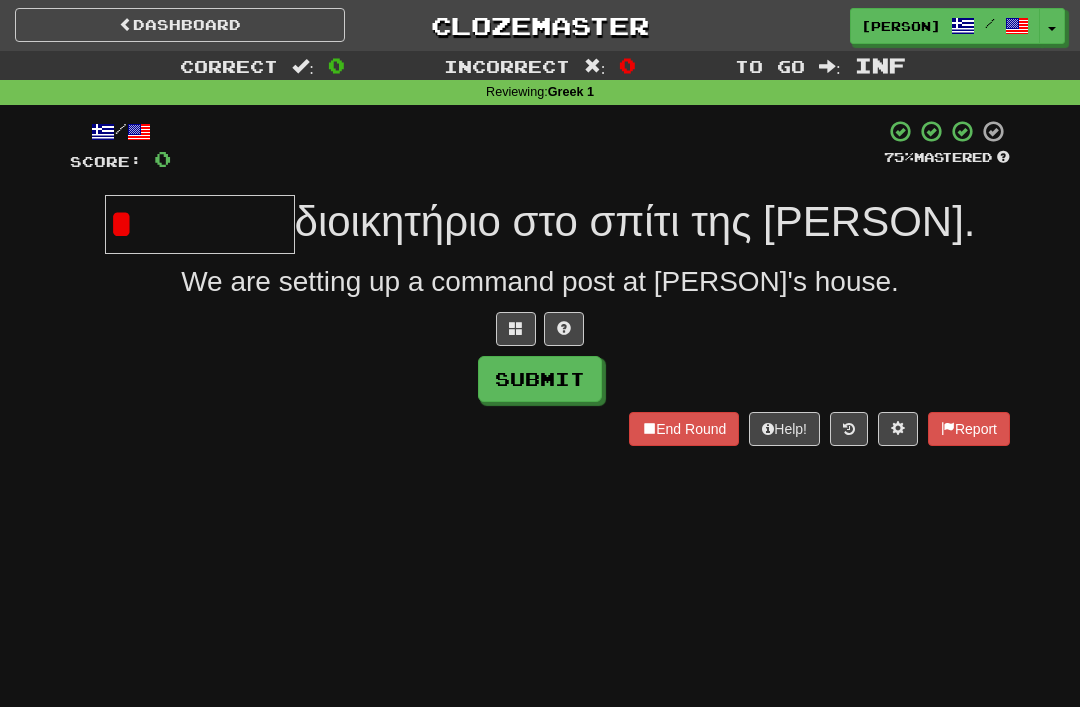 type on "*" 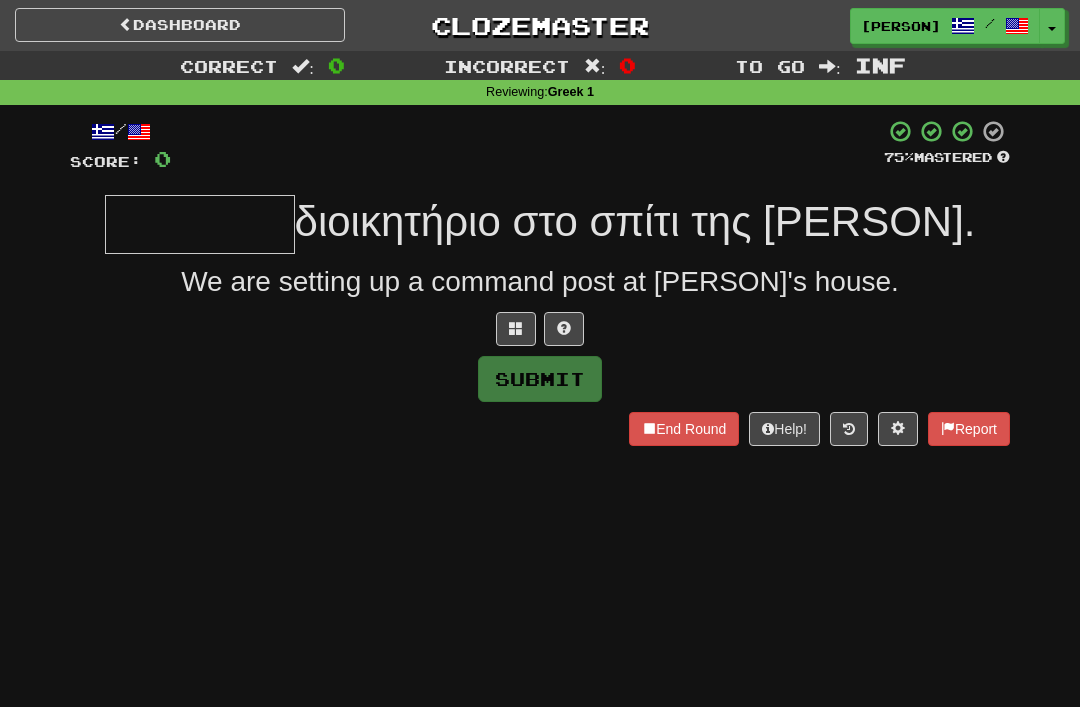 type on "*" 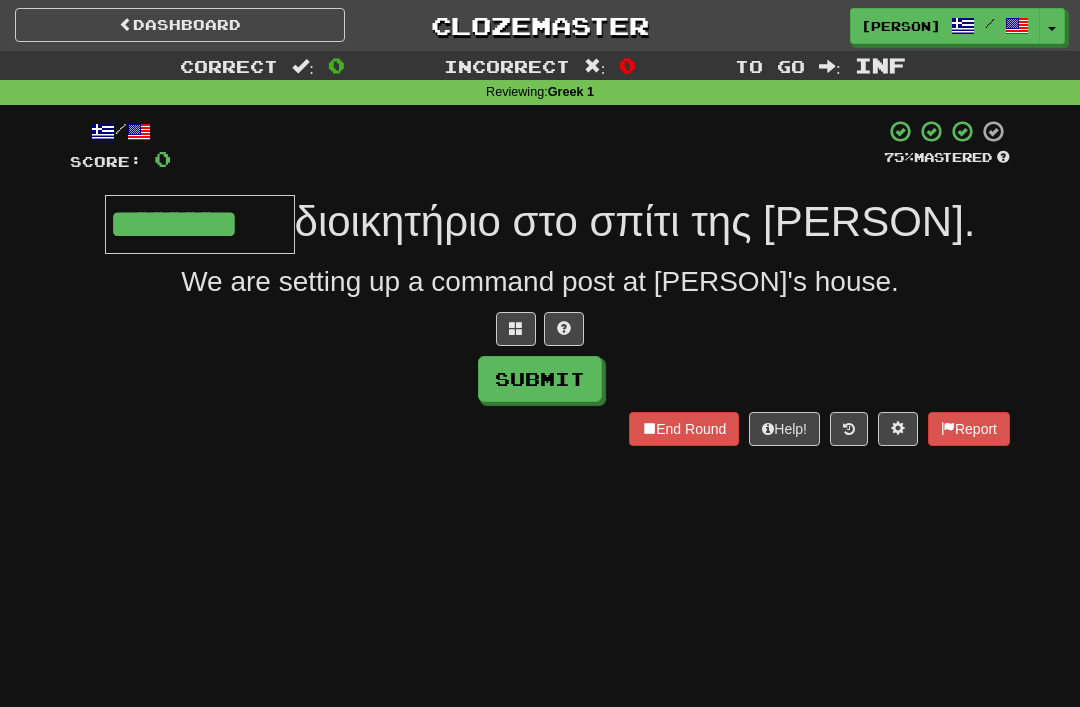 type on "********" 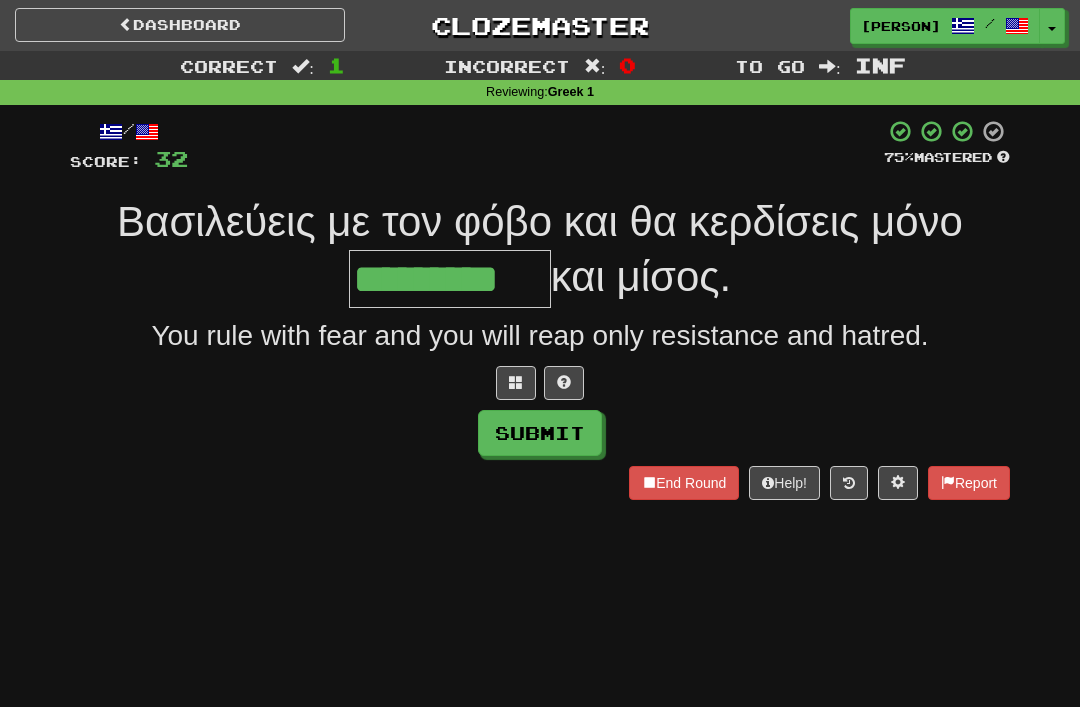 type on "*********" 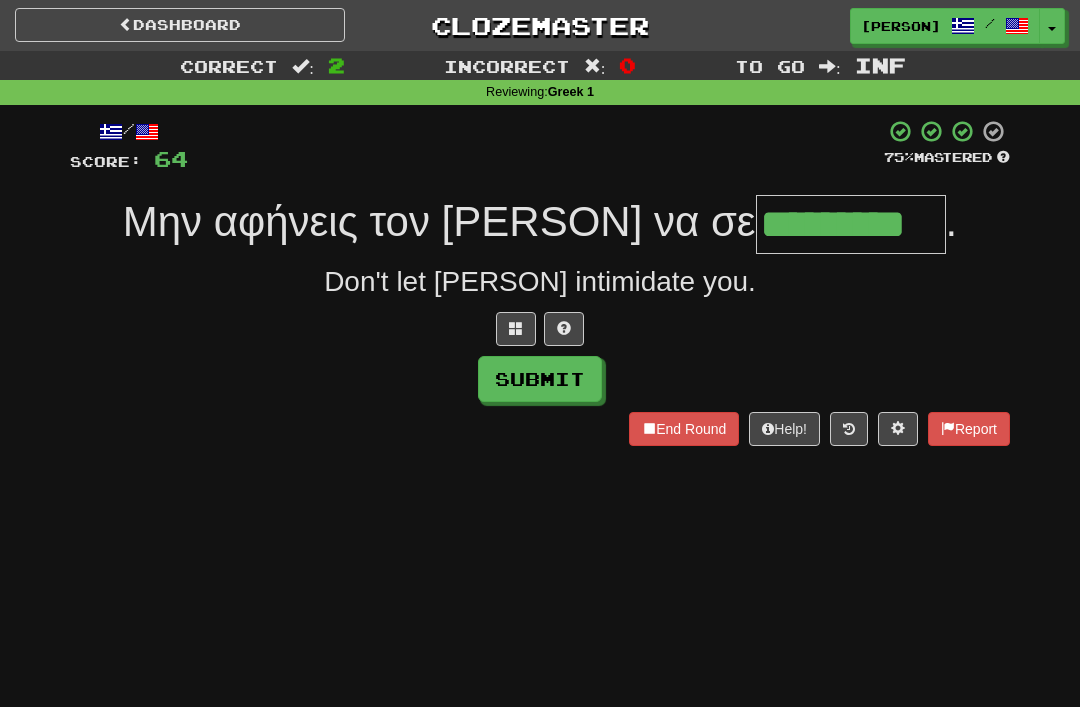 type on "*********" 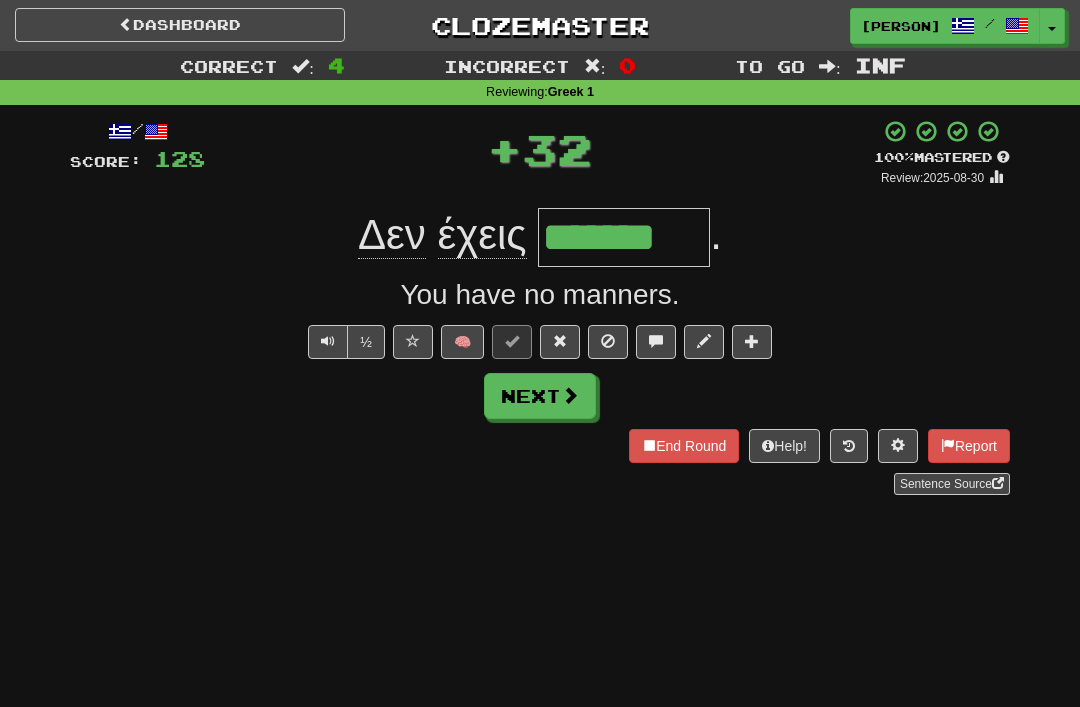 type on "*******" 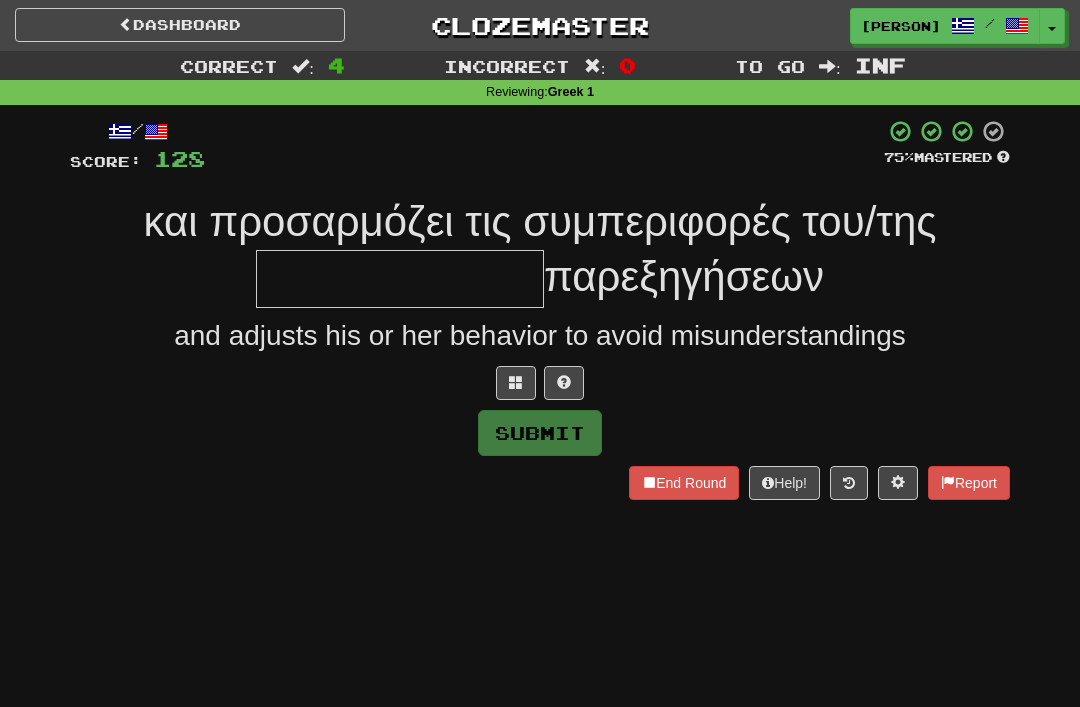 type on "*" 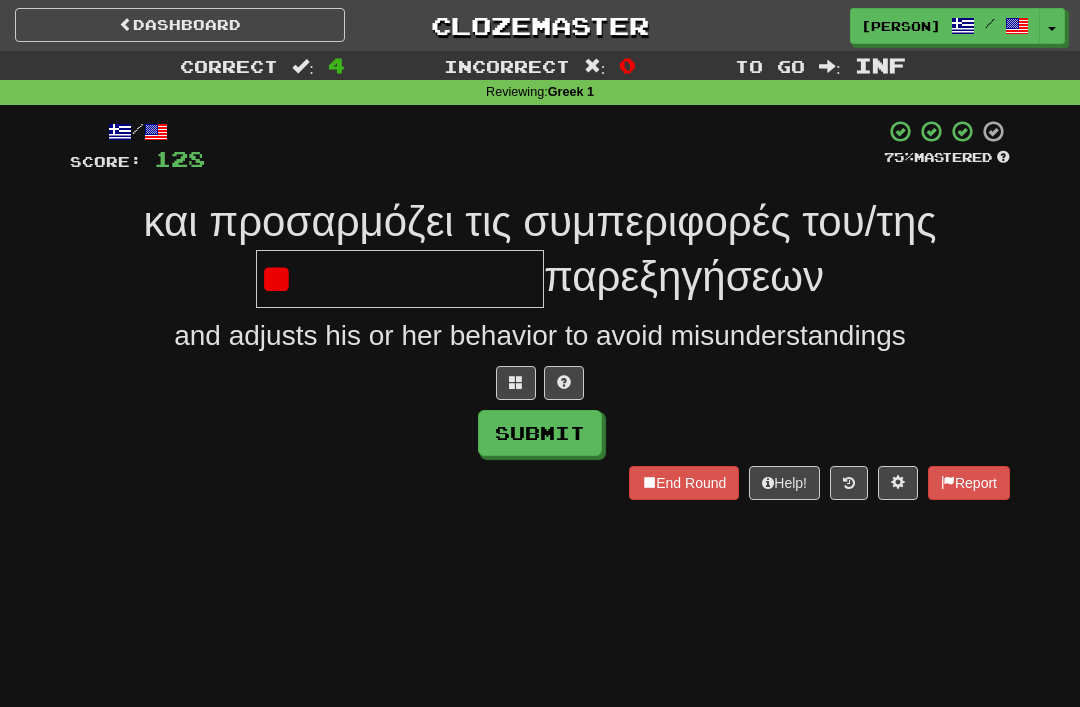 type on "*" 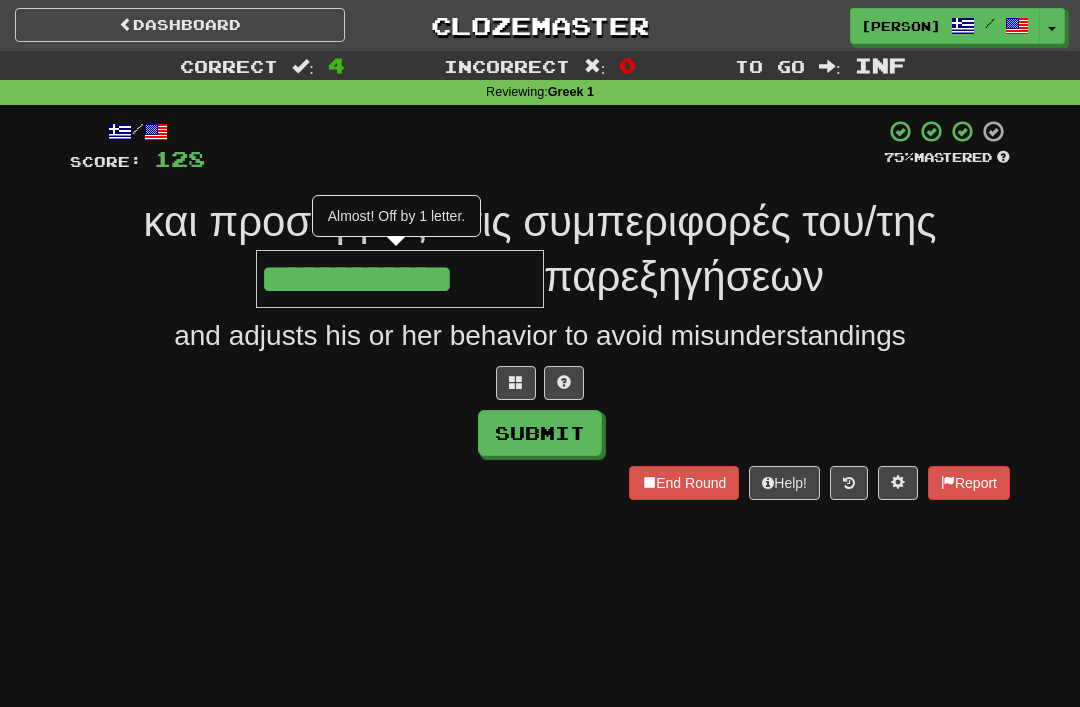 type on "**********" 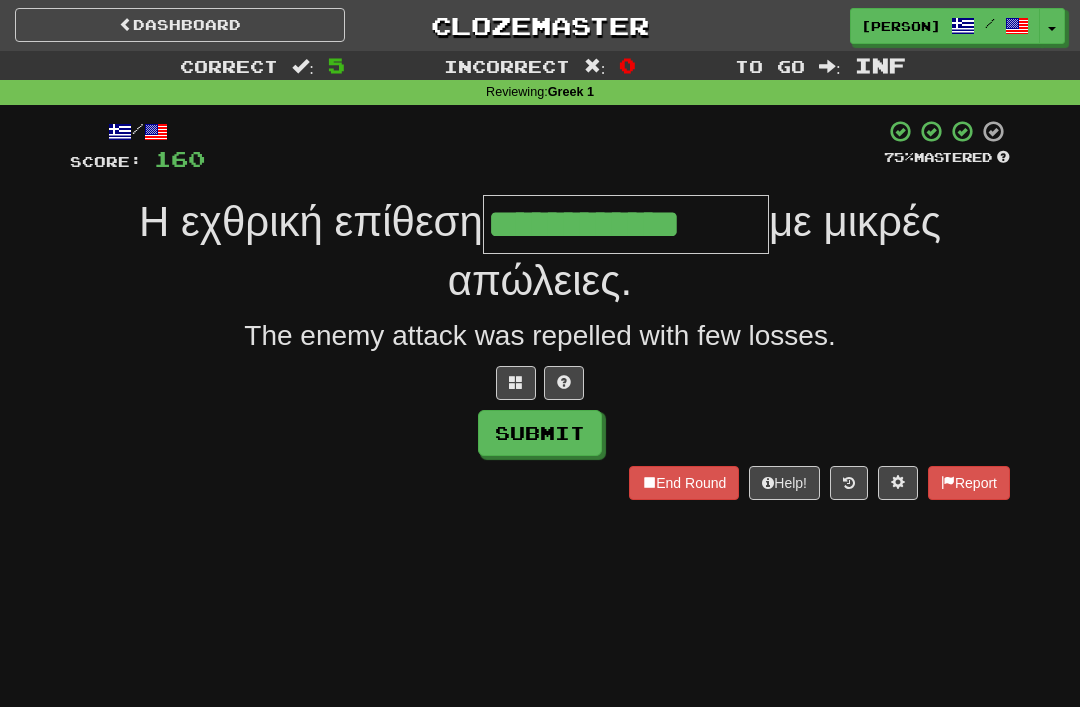 type on "**********" 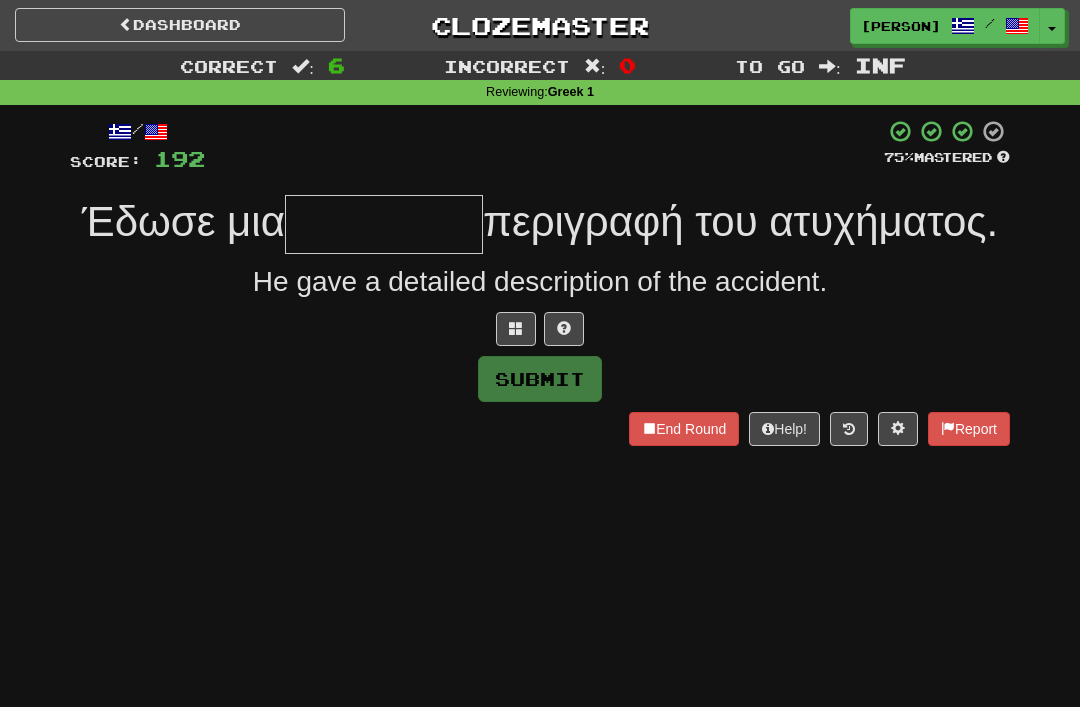 type on "*" 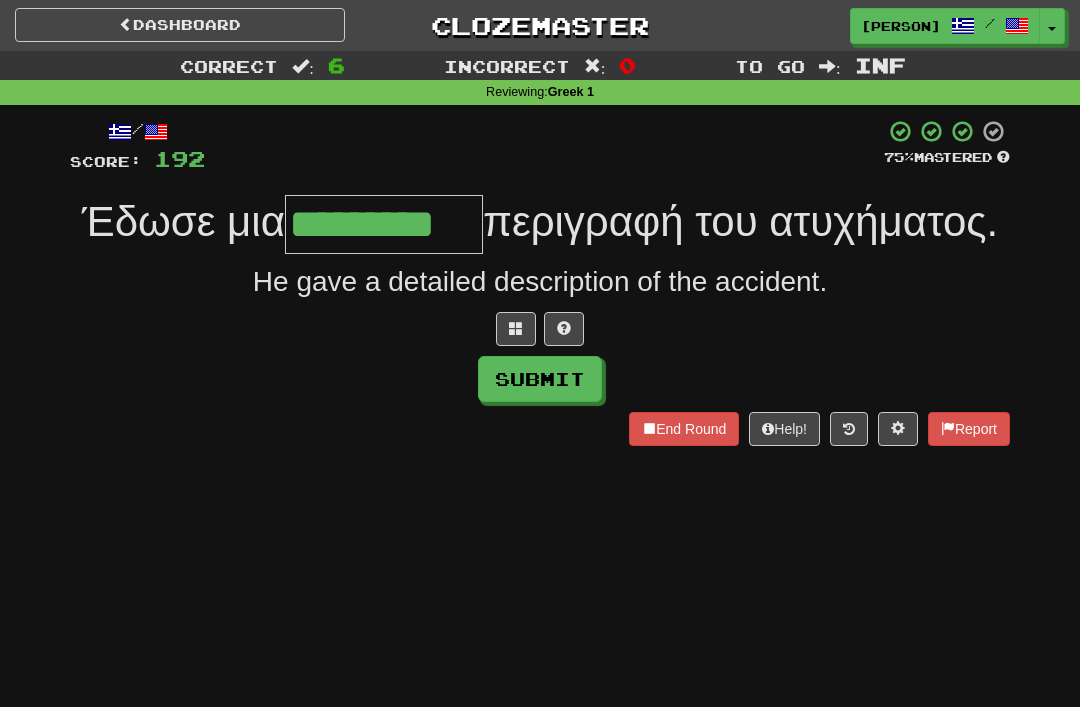 type on "*********" 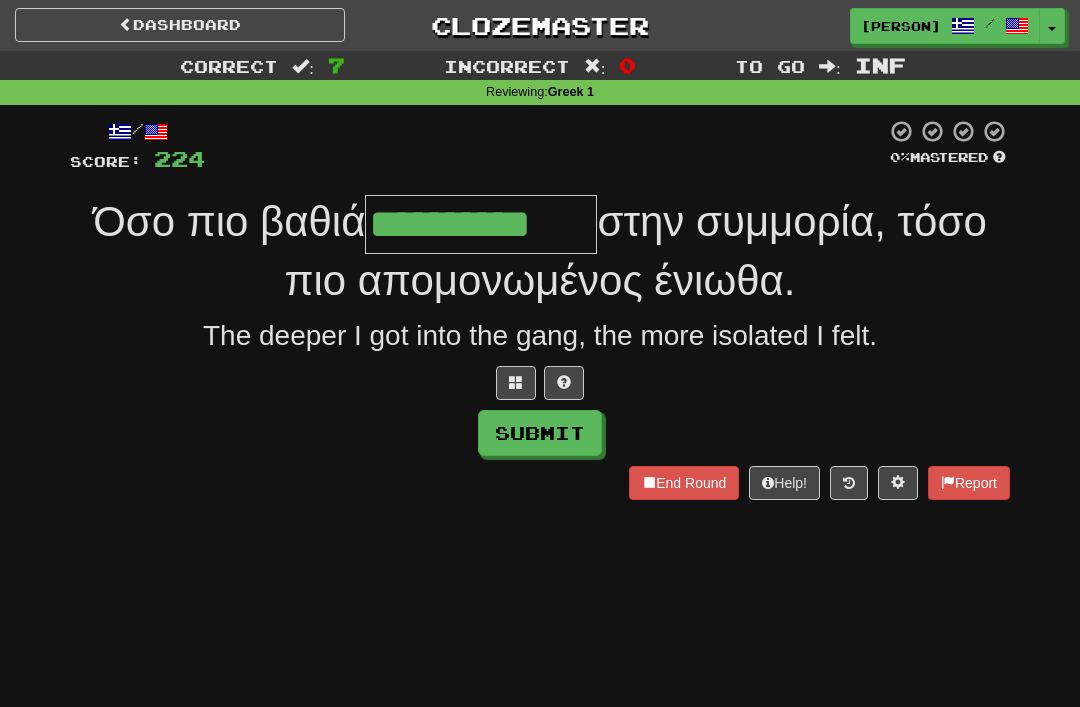 type on "**********" 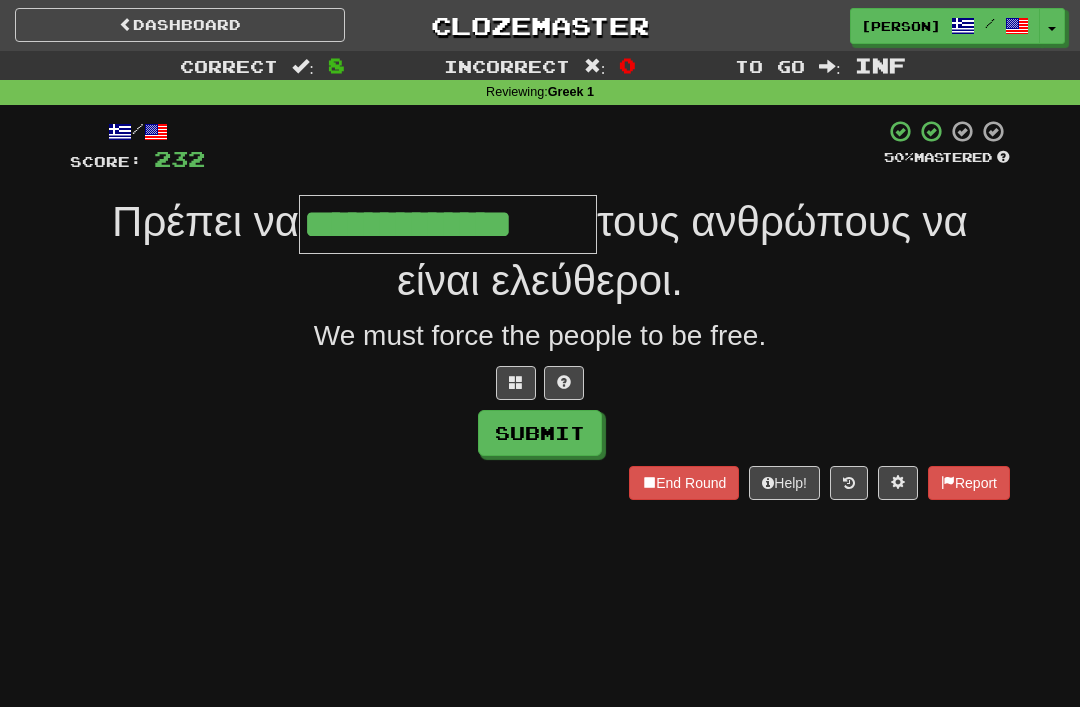 type on "**********" 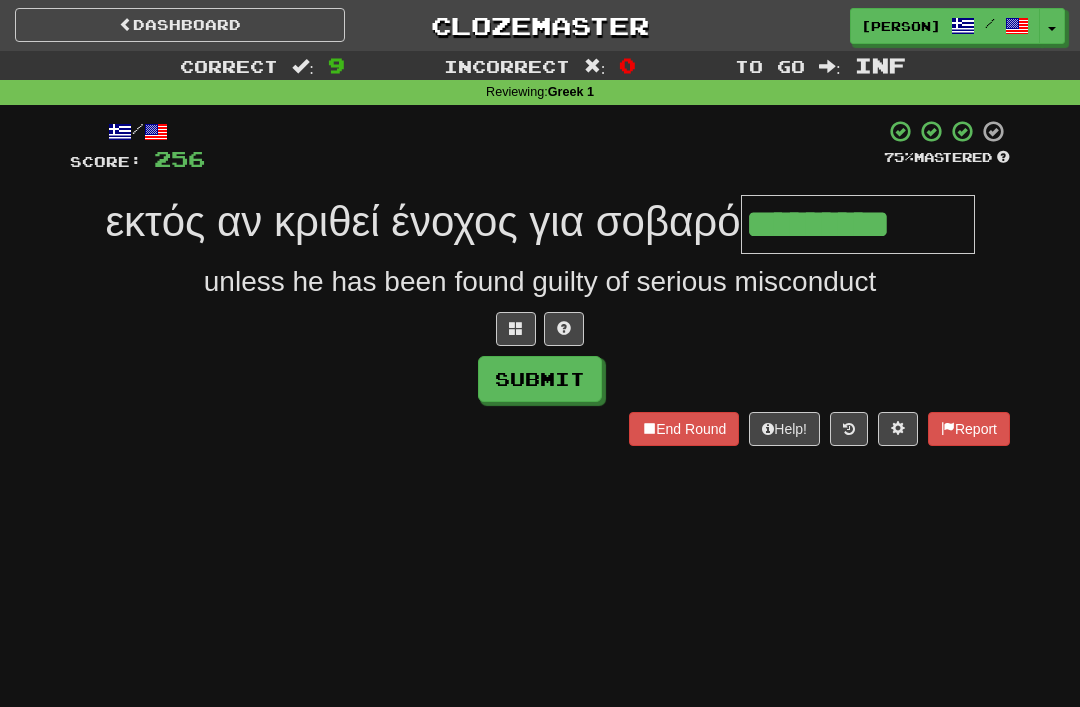 type on "*********" 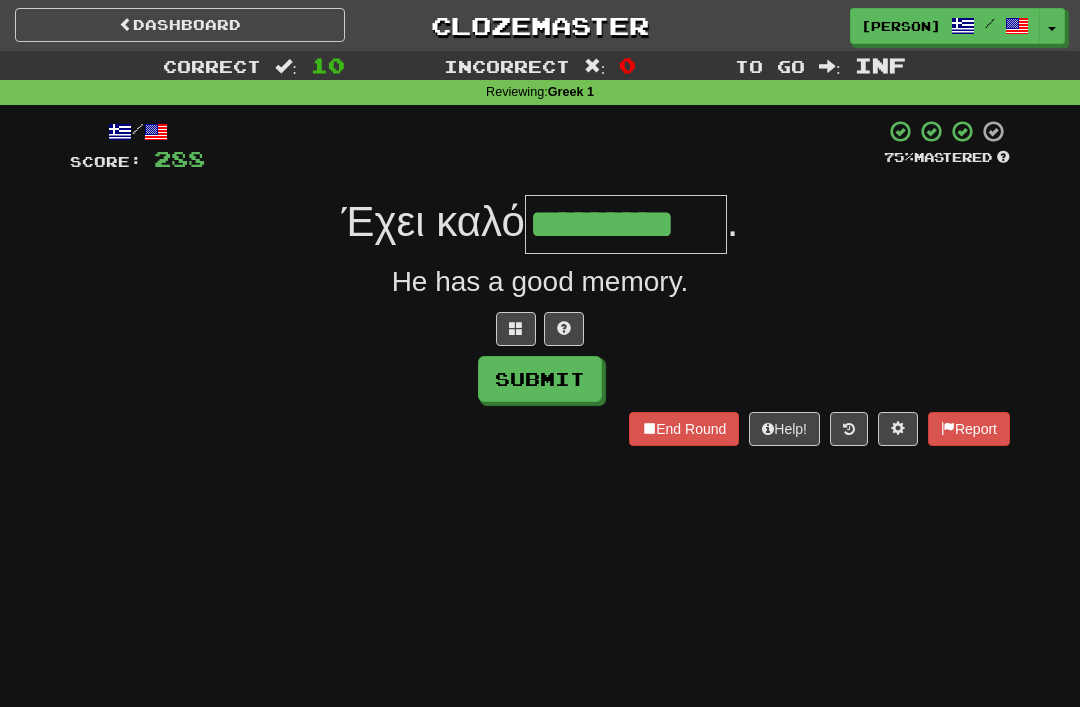 type on "*********" 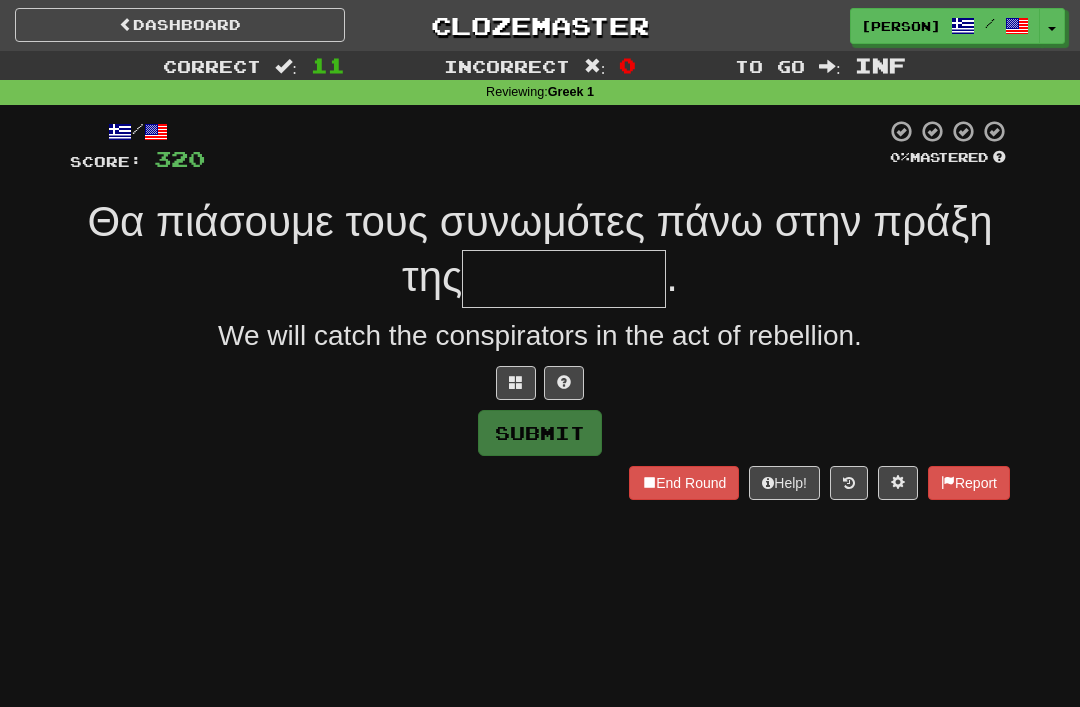type on "*" 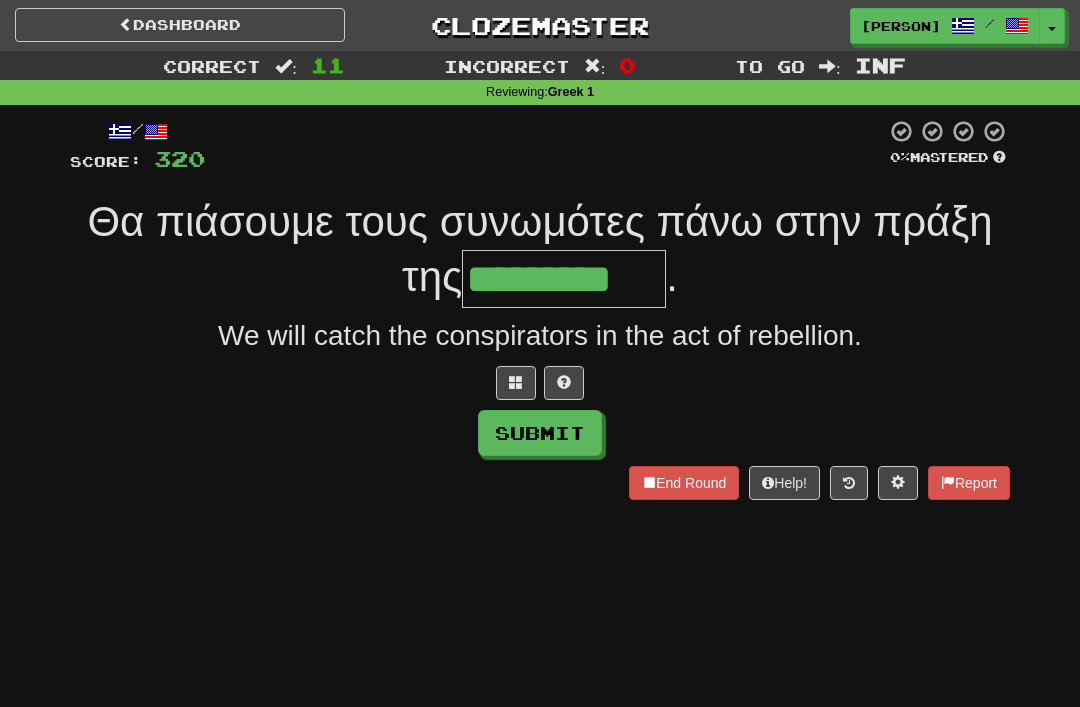 type on "*********" 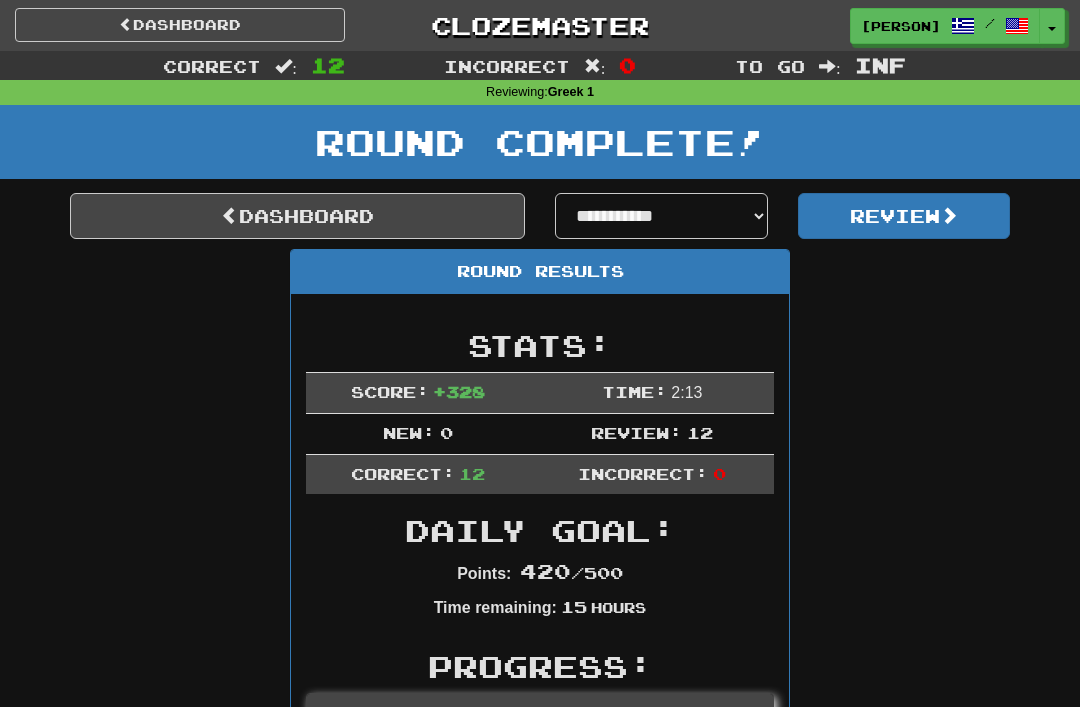 click on "Dashboard" at bounding box center (297, 216) 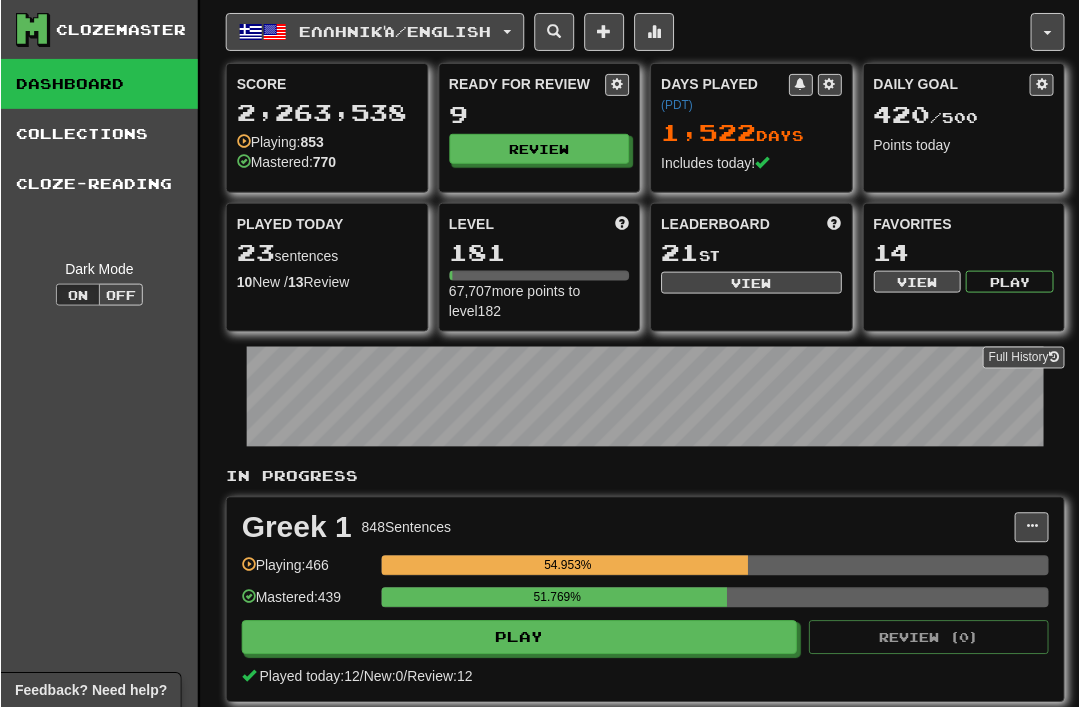 scroll, scrollTop: 1, scrollLeft: 0, axis: vertical 